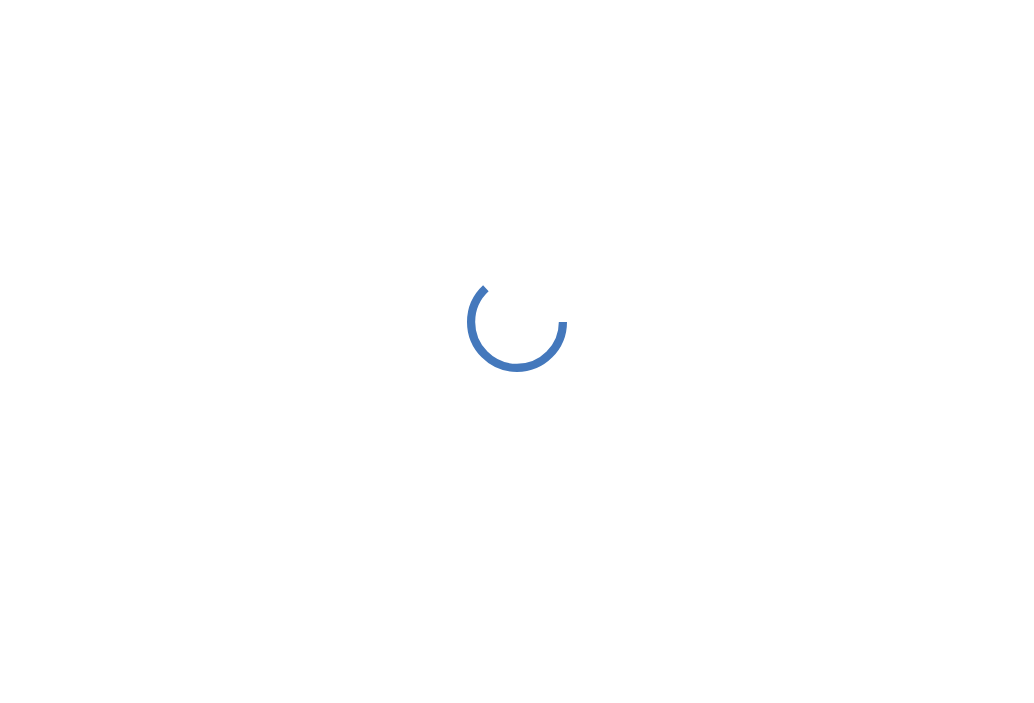 scroll, scrollTop: 0, scrollLeft: 0, axis: both 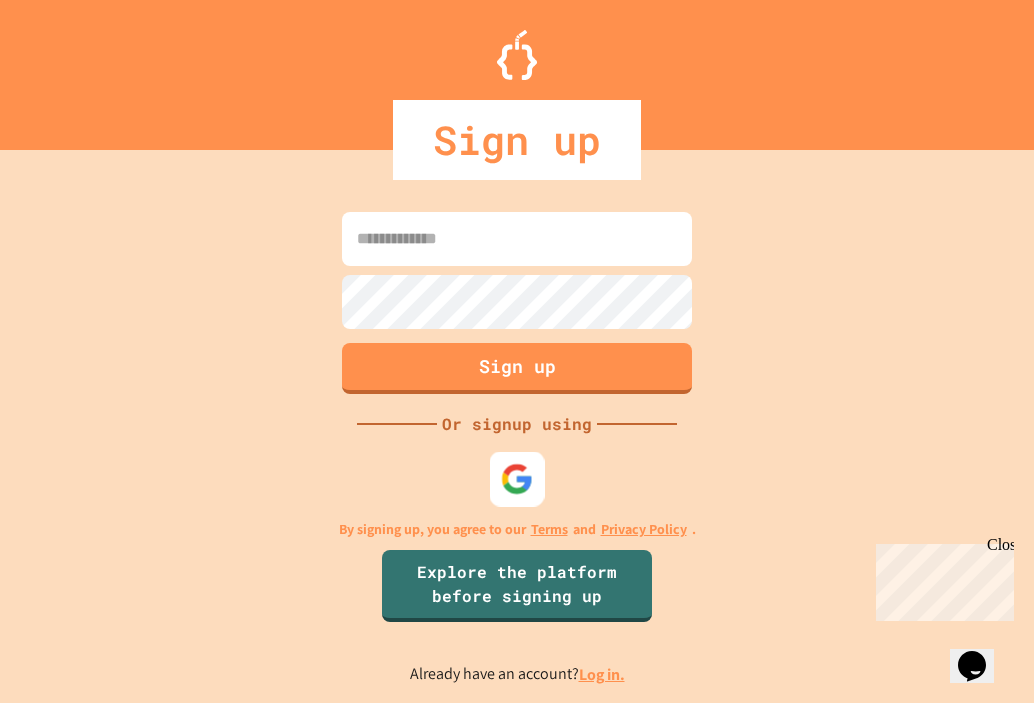 click at bounding box center [517, 478] 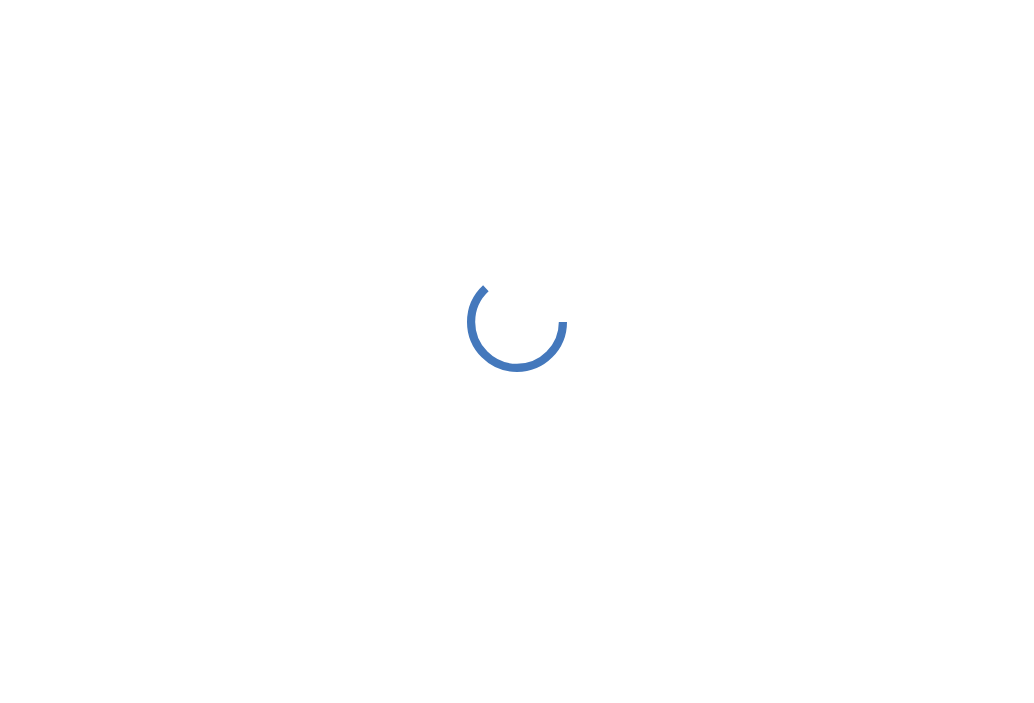 scroll, scrollTop: 0, scrollLeft: 0, axis: both 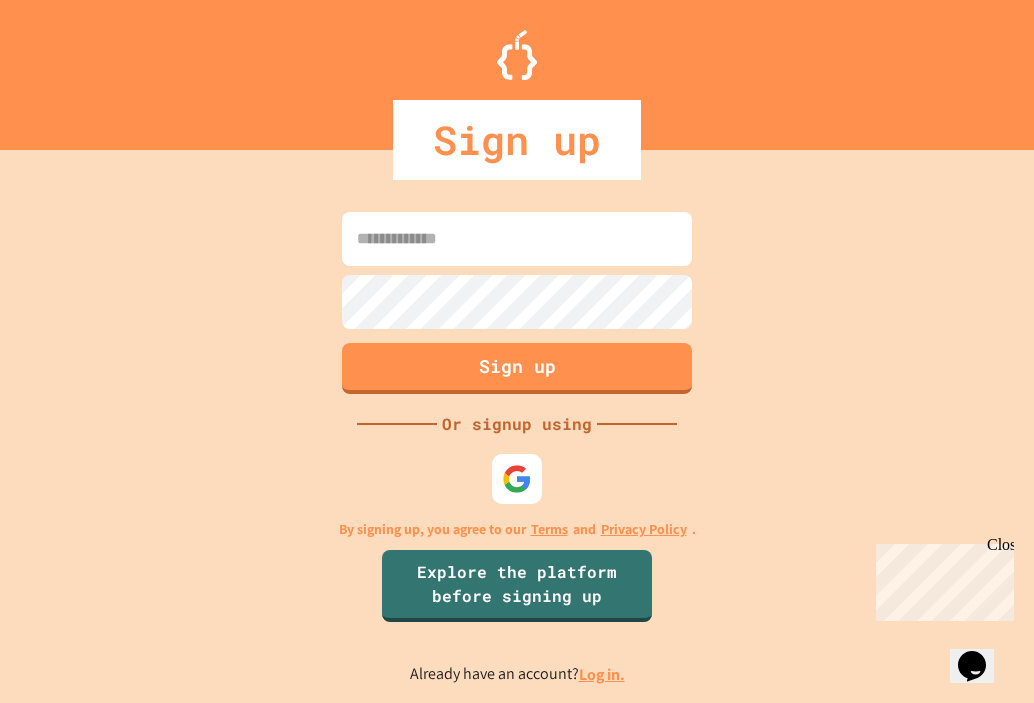 click at bounding box center (517, 239) 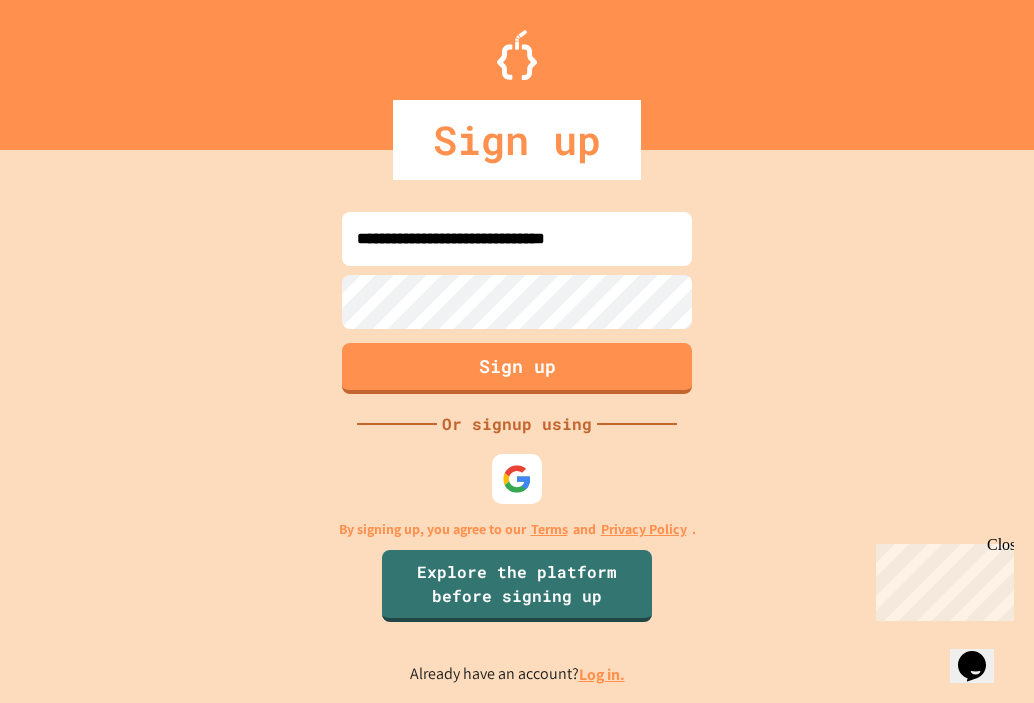 type on "**********" 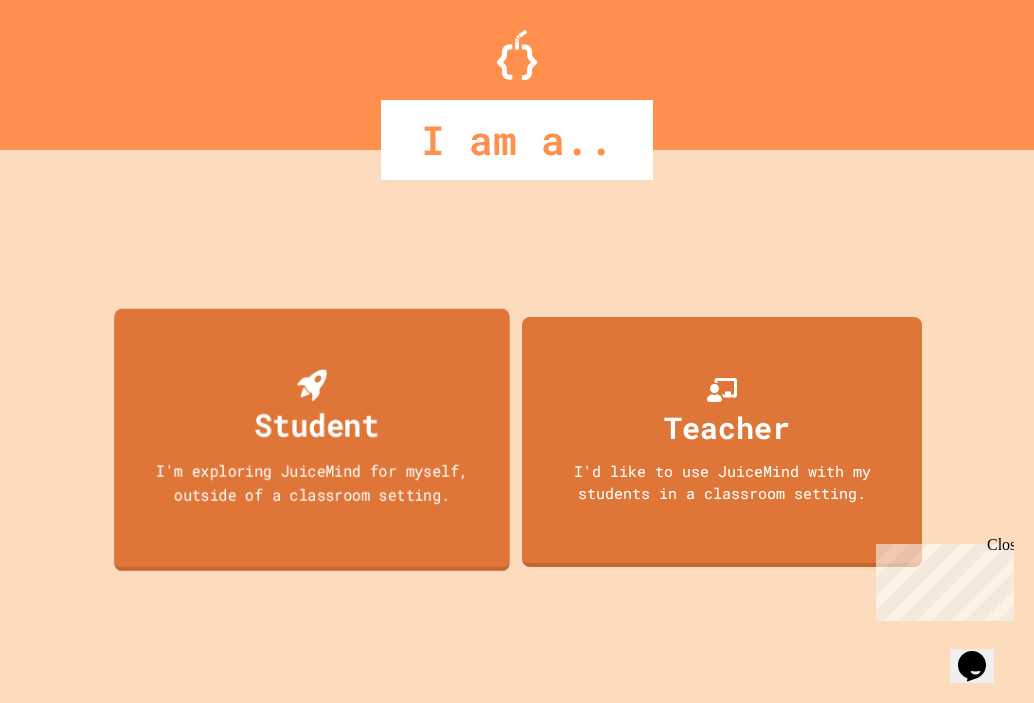 click on "I'm exploring JuiceMind for myself, outside of a classroom setting." at bounding box center [312, 481] 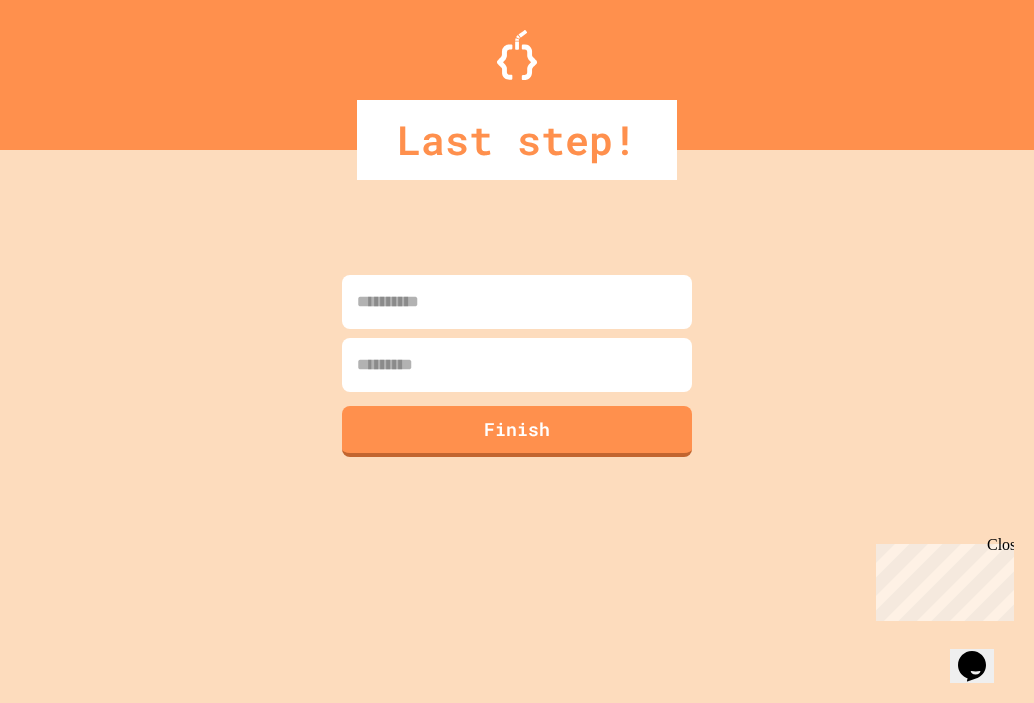 click at bounding box center (517, 302) 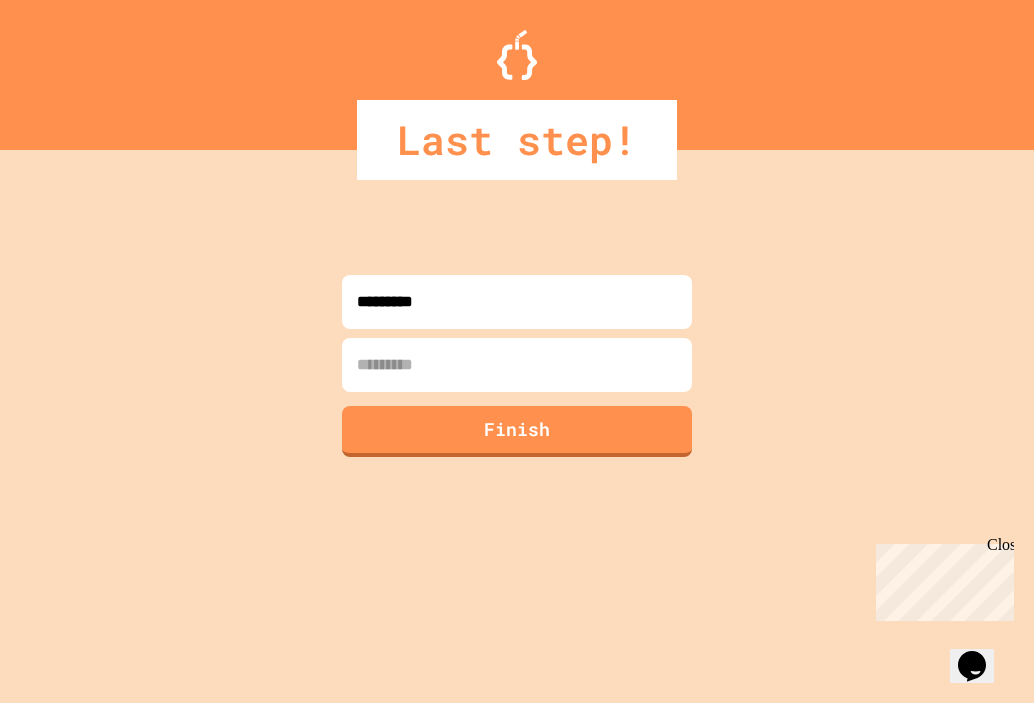 type on "*********" 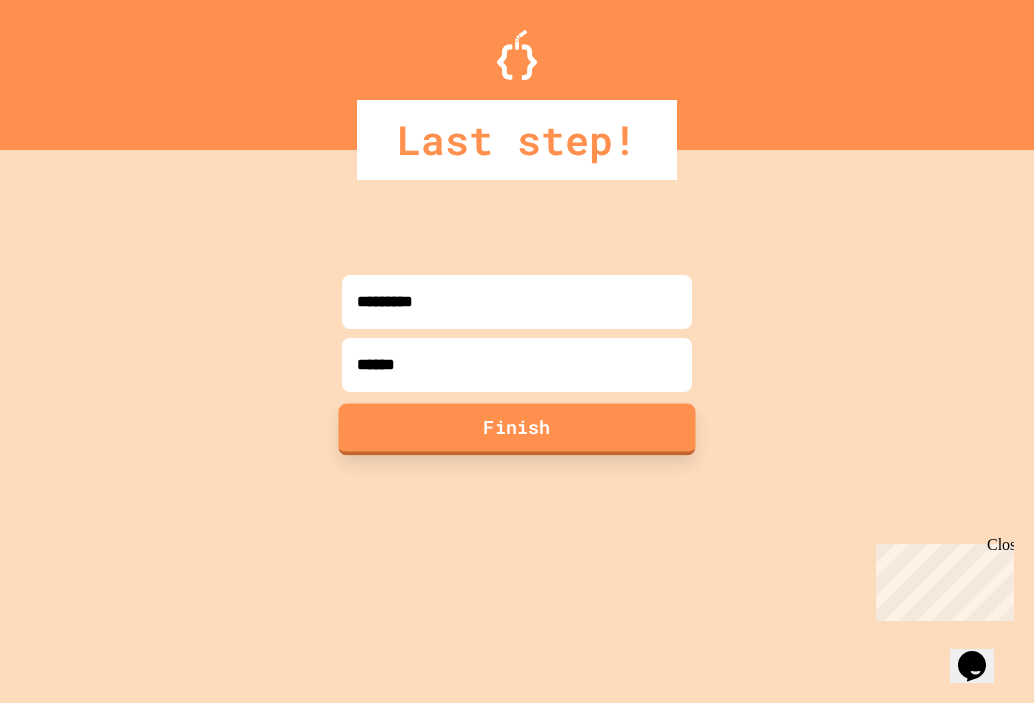 type on "******" 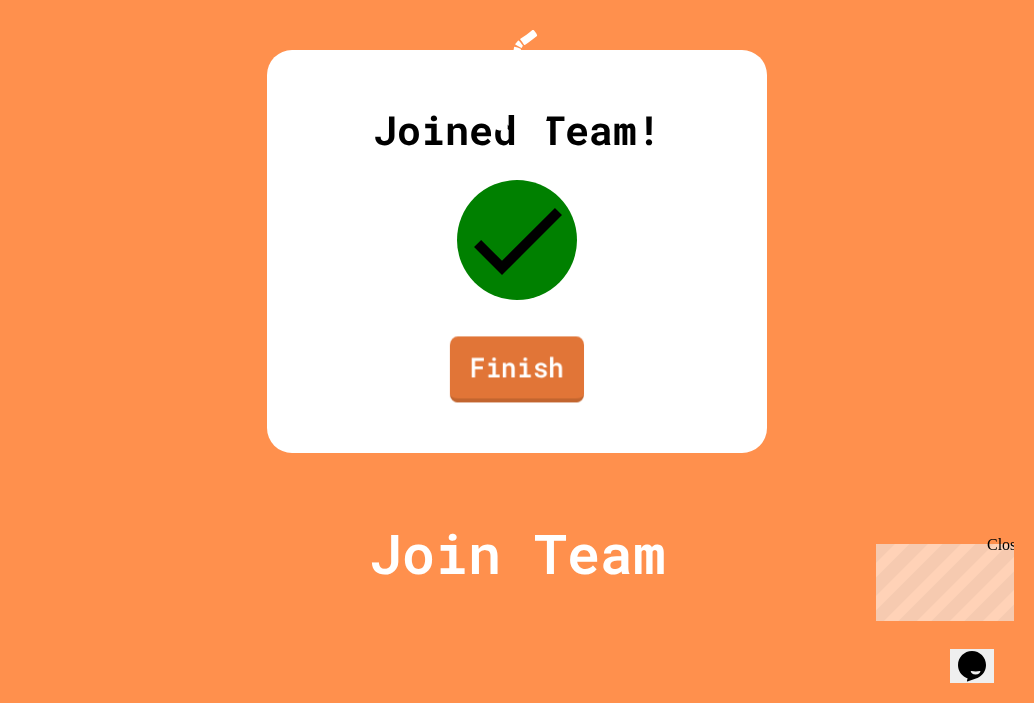 click on "Finish" at bounding box center [517, 369] 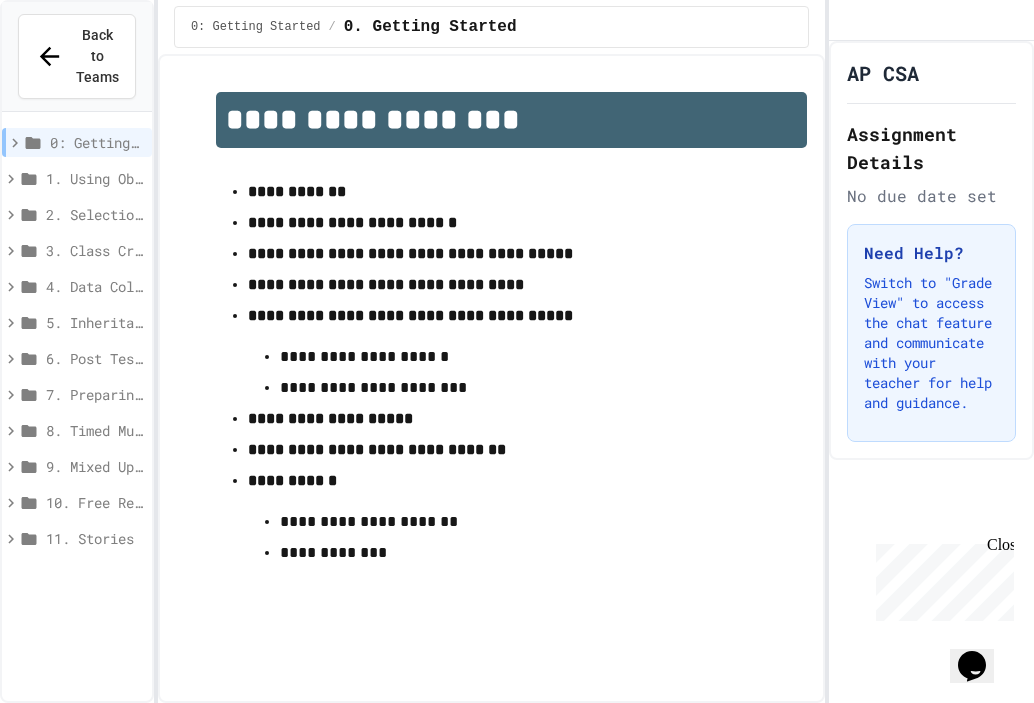 click on "0: Getting Started" at bounding box center [97, 142] 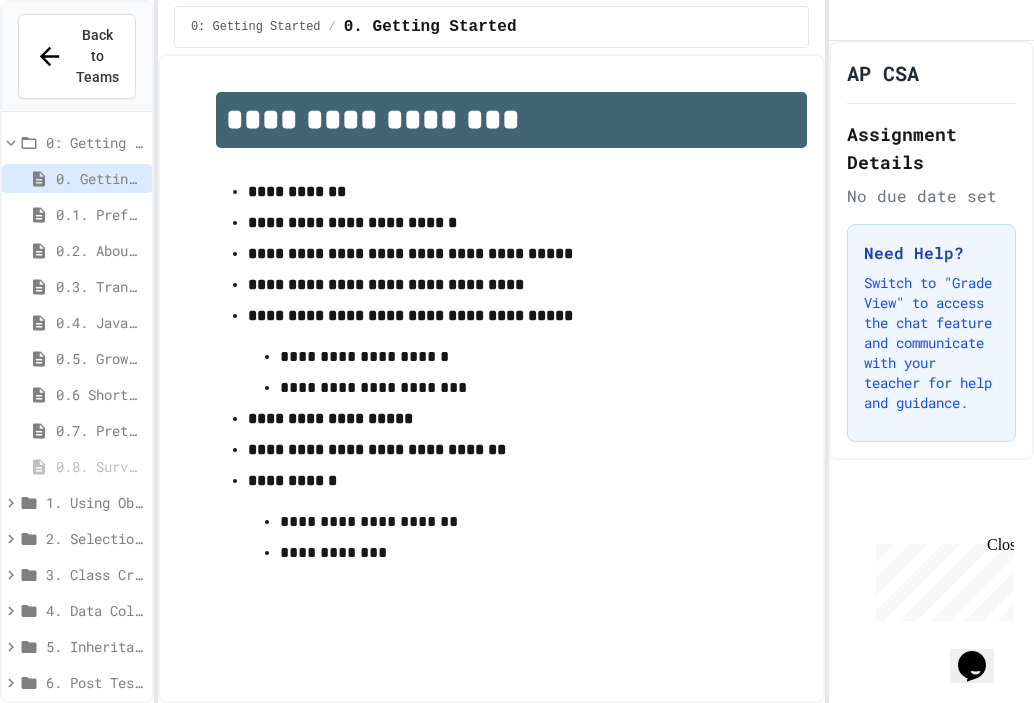 click on "0.7. Pretest for the AP CSA Exam" at bounding box center (100, 430) 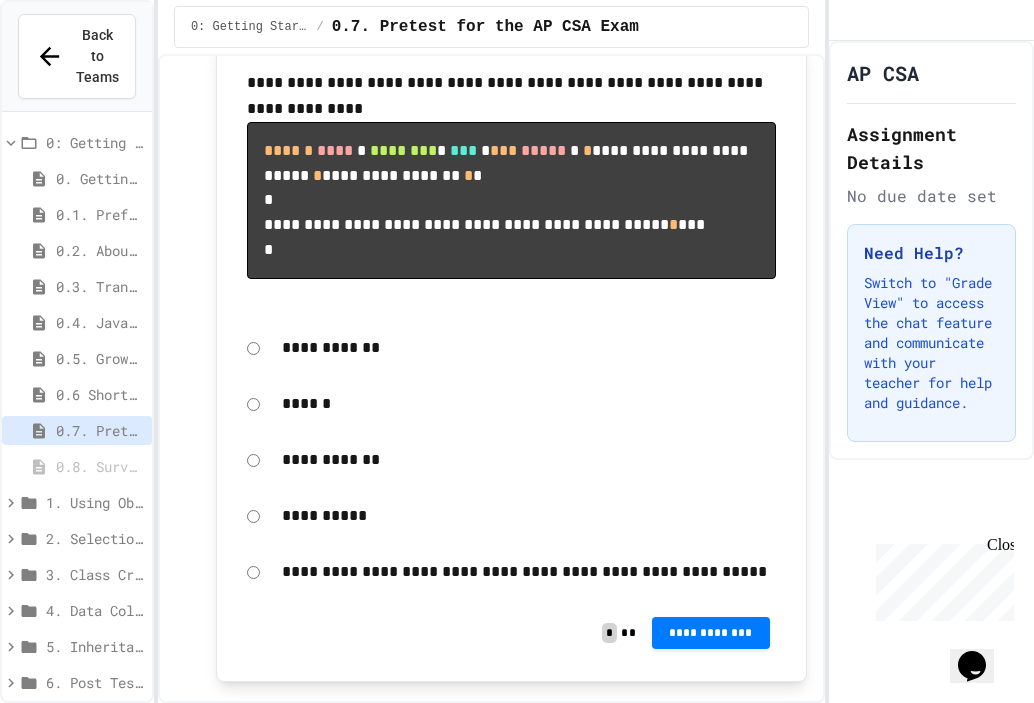 scroll, scrollTop: 400, scrollLeft: 0, axis: vertical 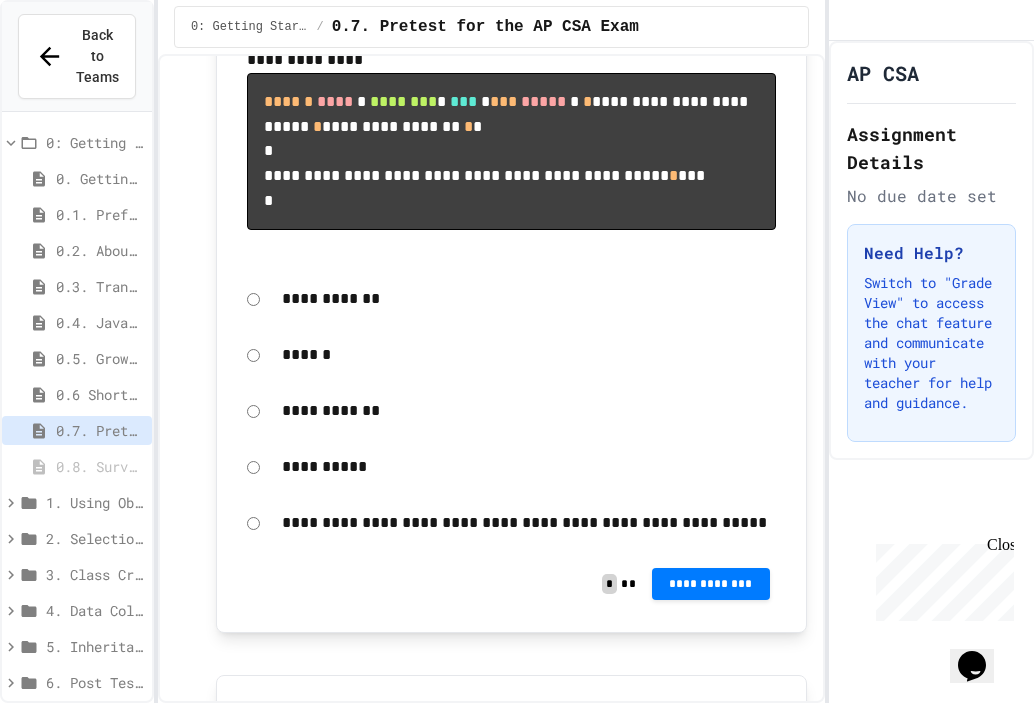 drag, startPoint x: 263, startPoint y: 394, endPoint x: 260, endPoint y: 379, distance: 15.297058 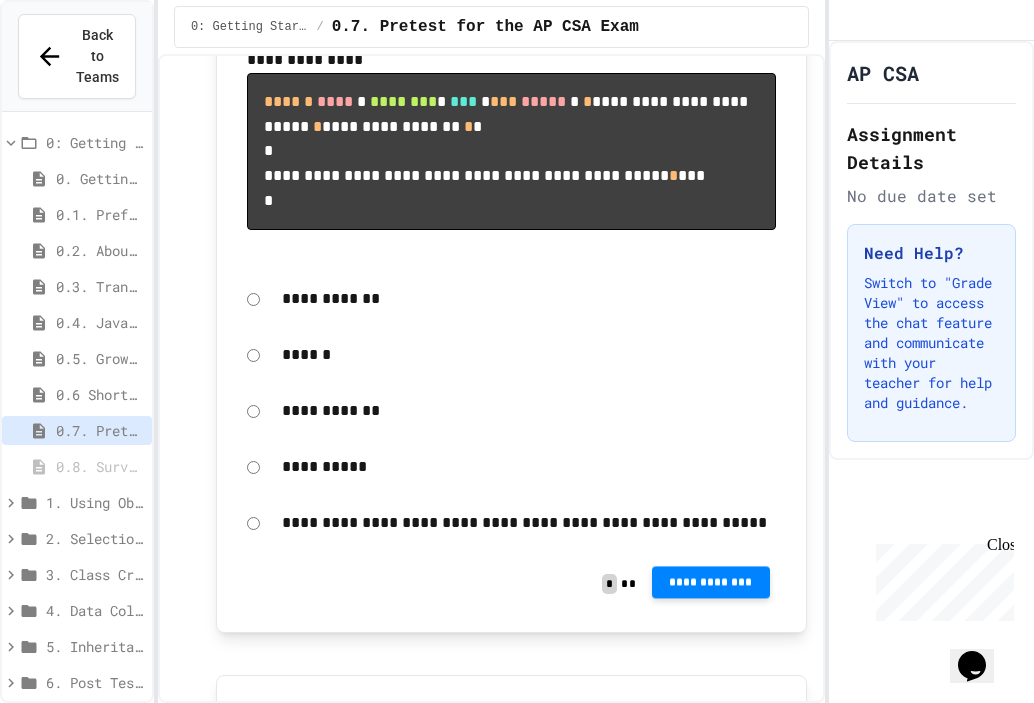 click on "**********" at bounding box center [711, 583] 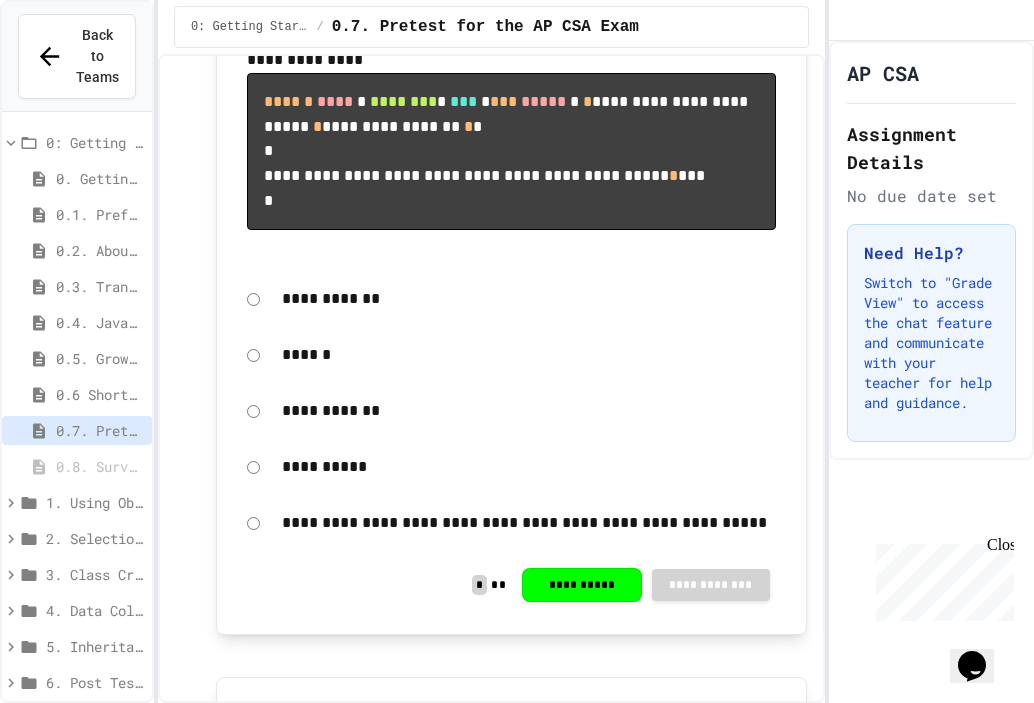 click 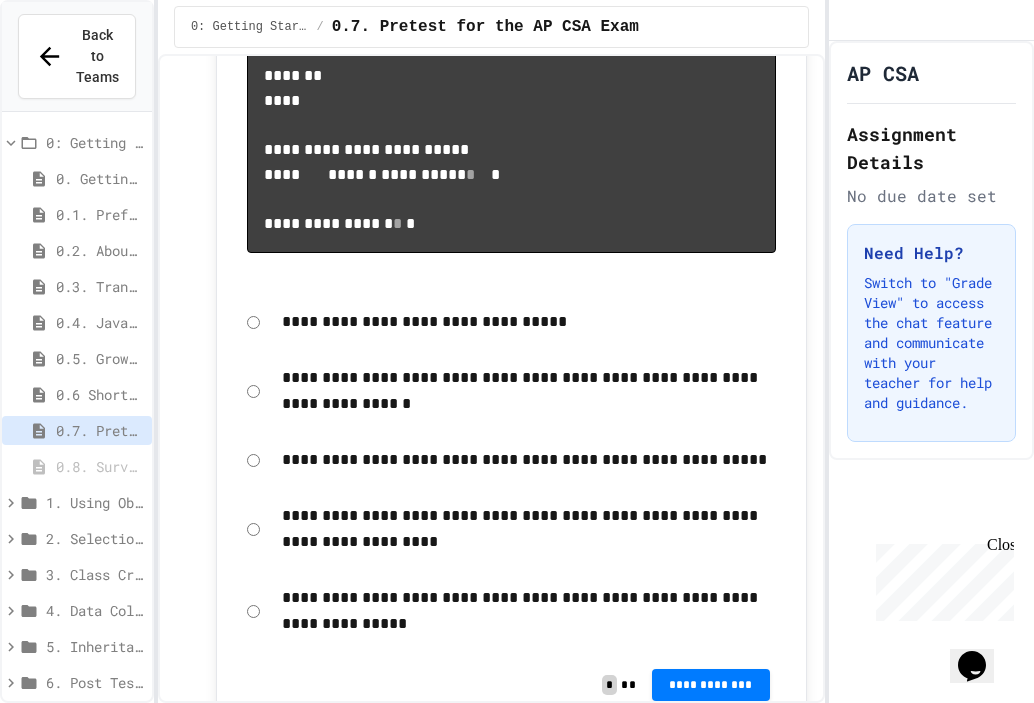 scroll, scrollTop: 2000, scrollLeft: 0, axis: vertical 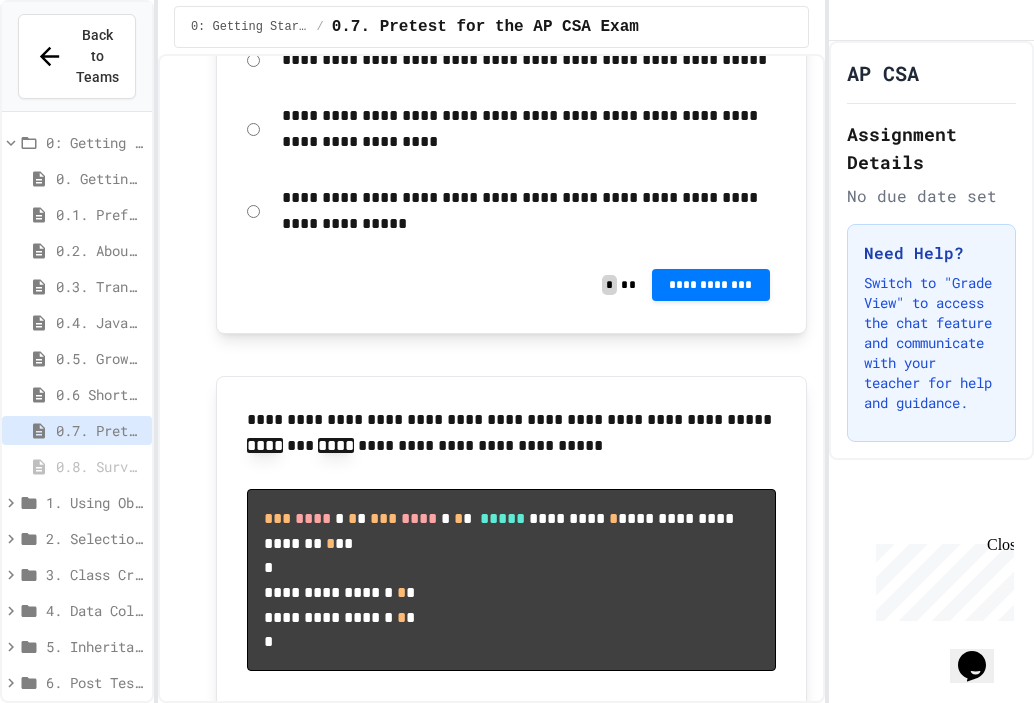 click on "**********" at bounding box center [511, -78] 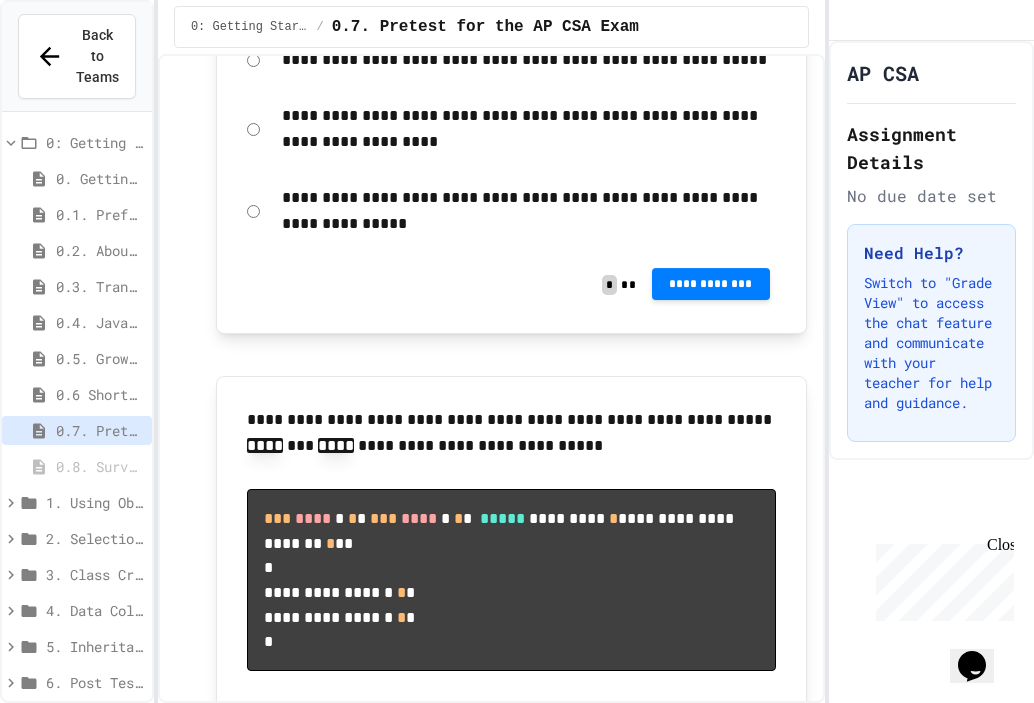 click on "**********" at bounding box center (711, 284) 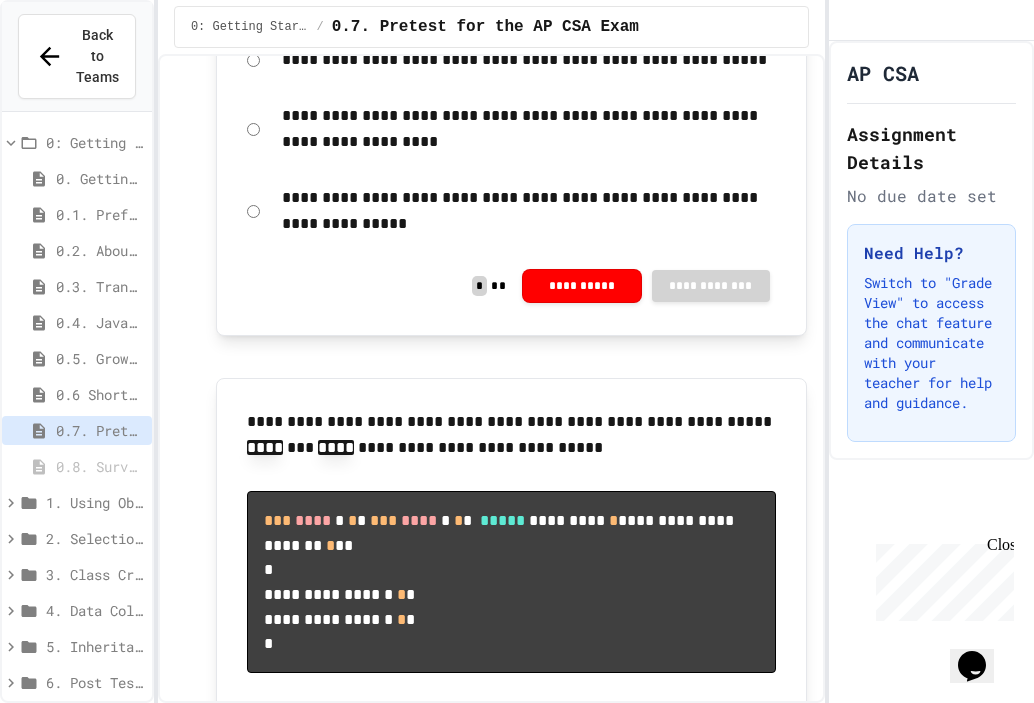 click at bounding box center (946, 738) 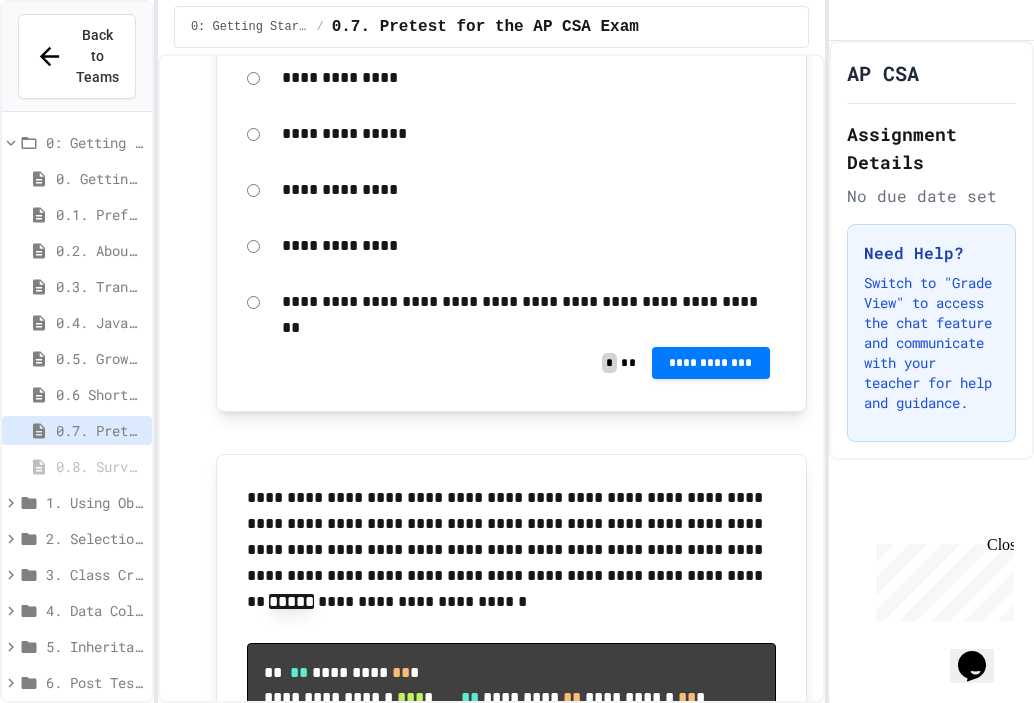 scroll, scrollTop: 2700, scrollLeft: 0, axis: vertical 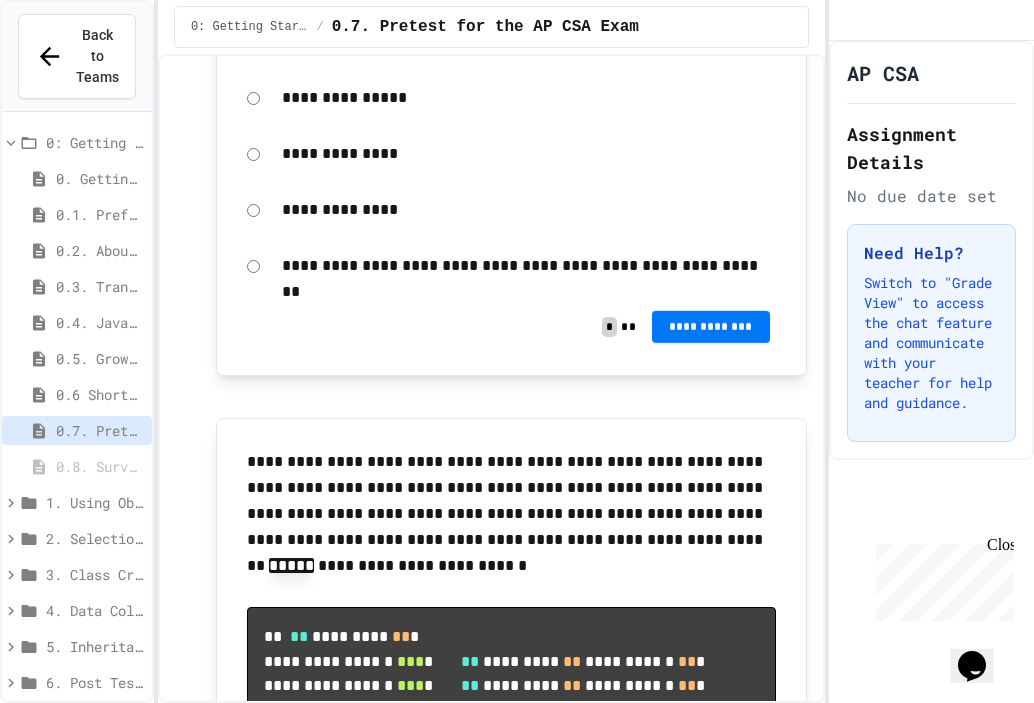 click on "**********" at bounding box center [711, 327] 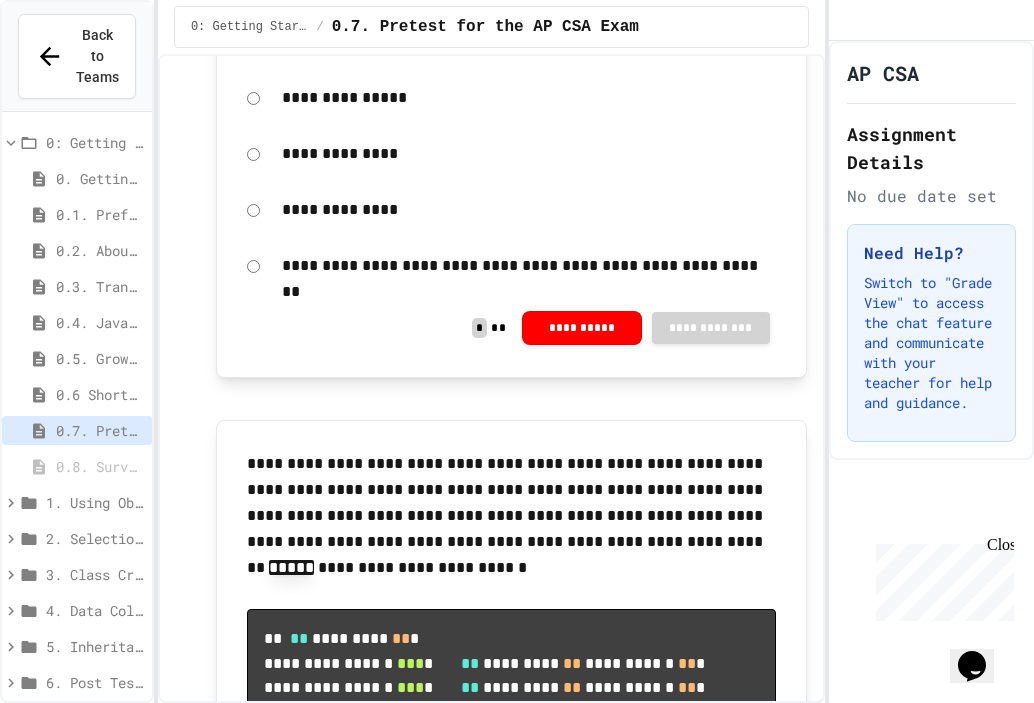 click 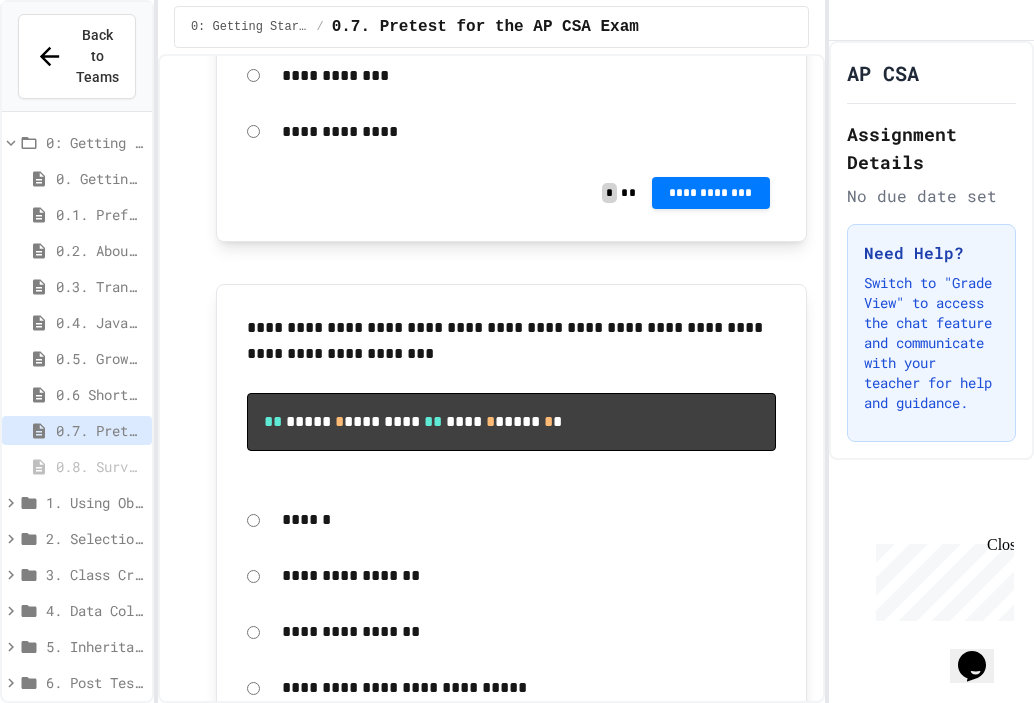scroll, scrollTop: 4000, scrollLeft: 0, axis: vertical 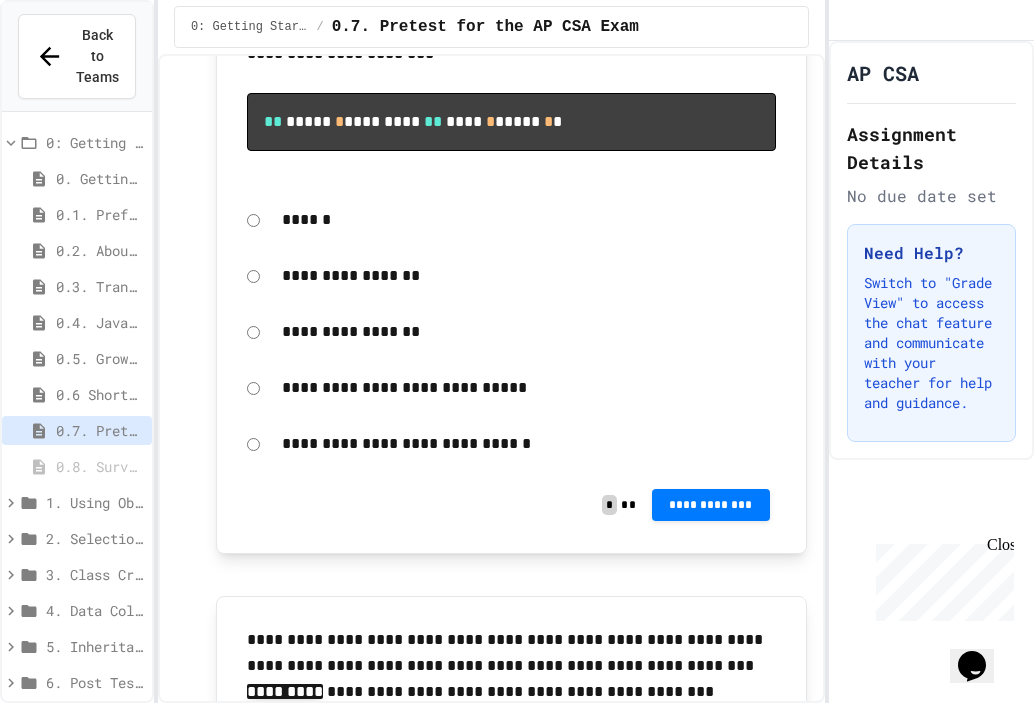 click on "**********" at bounding box center (711, -109) 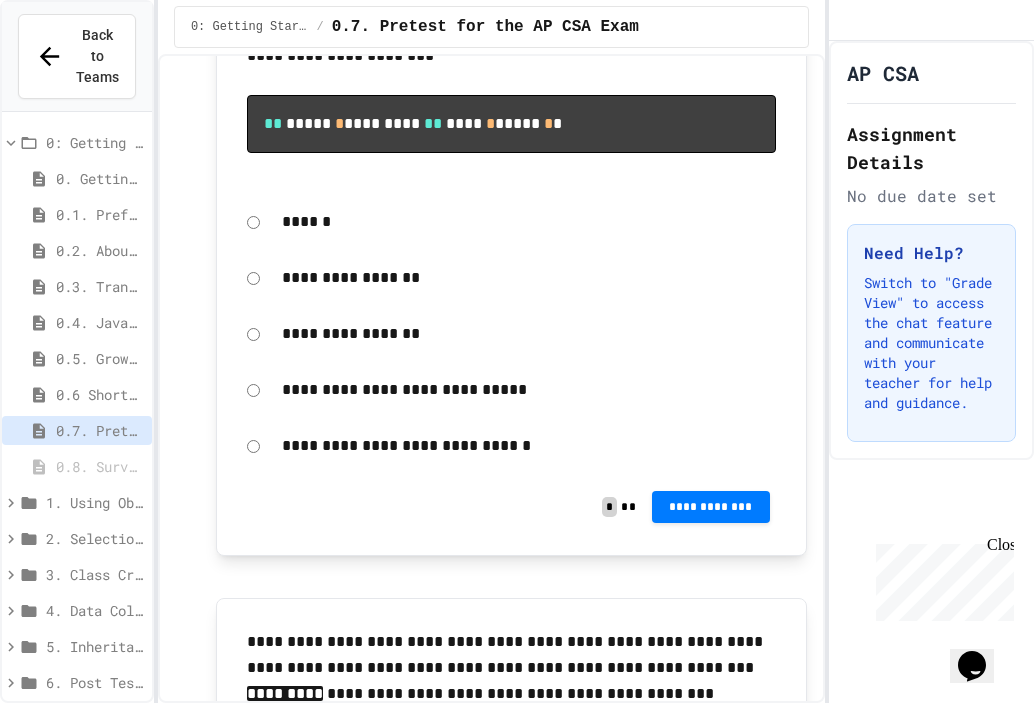 click 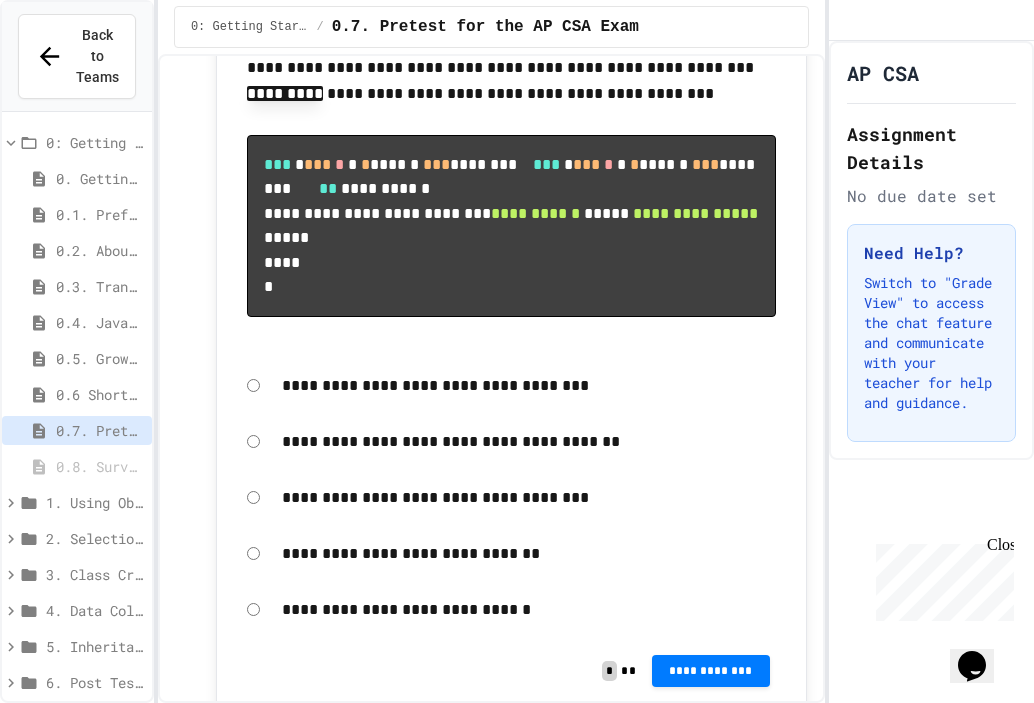 scroll, scrollTop: 4700, scrollLeft: 0, axis: vertical 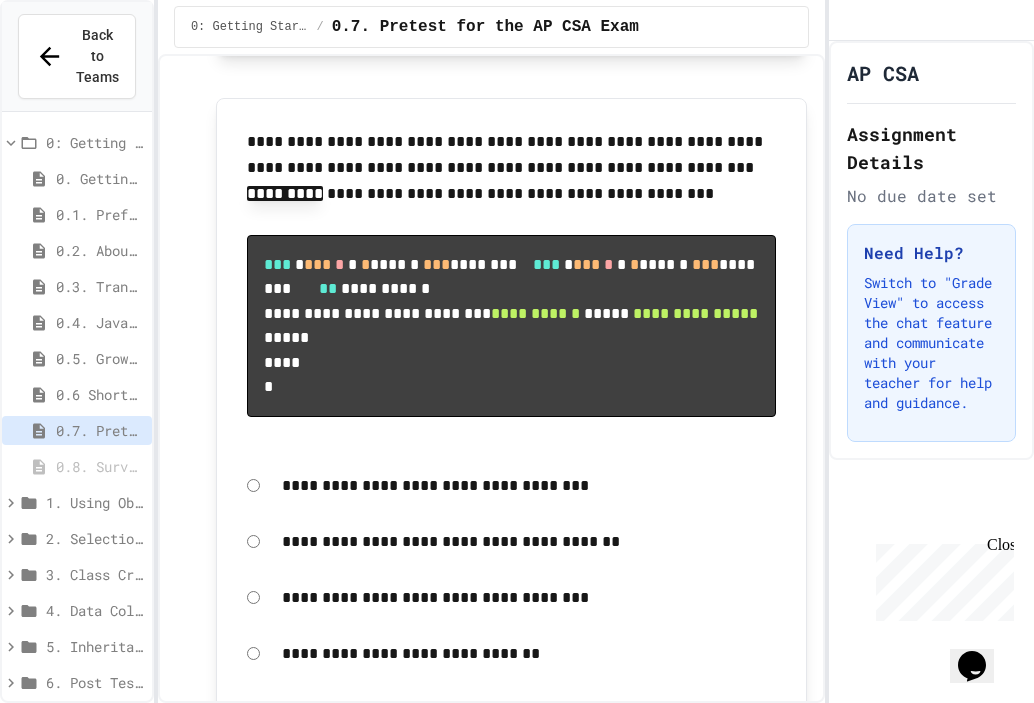 click on "**********" at bounding box center (511, -166) 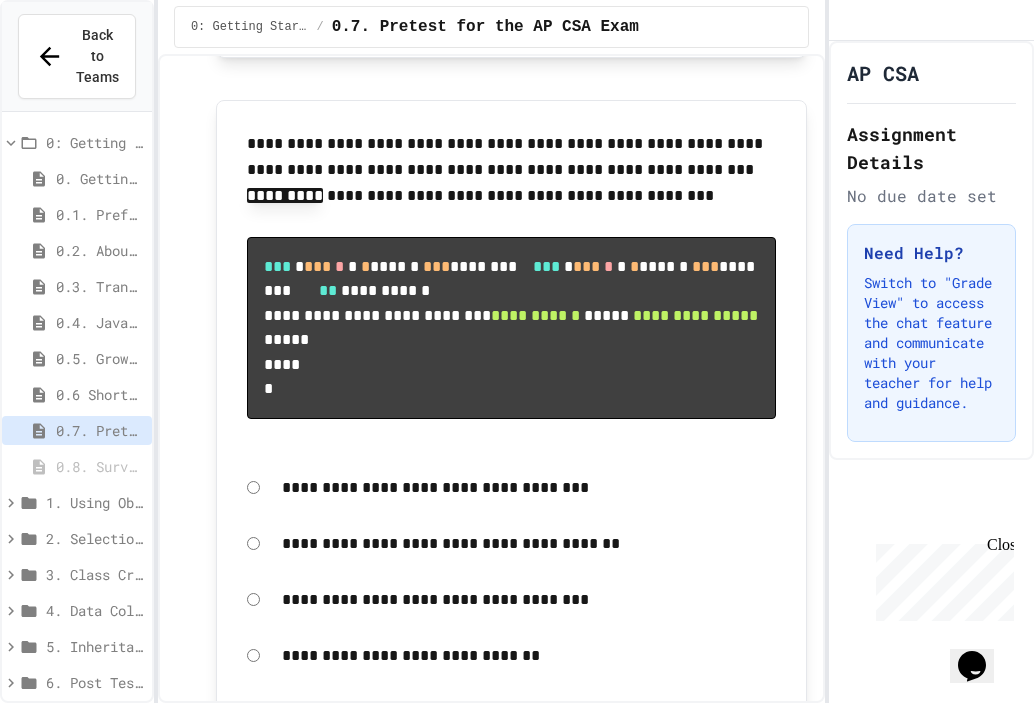 click 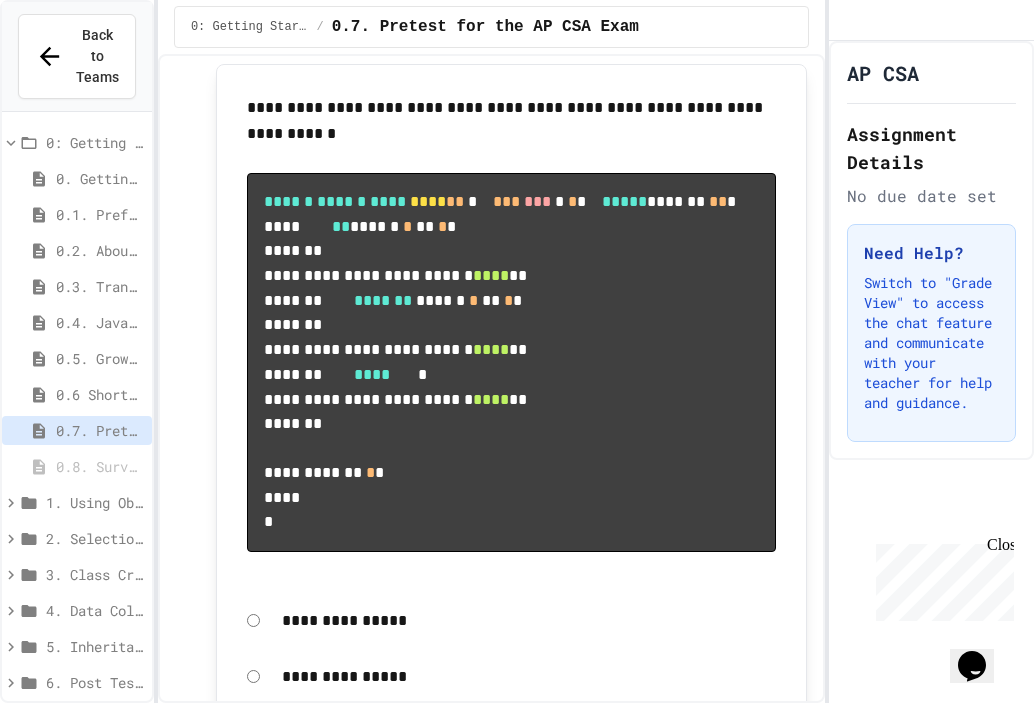 scroll, scrollTop: 5600, scrollLeft: 0, axis: vertical 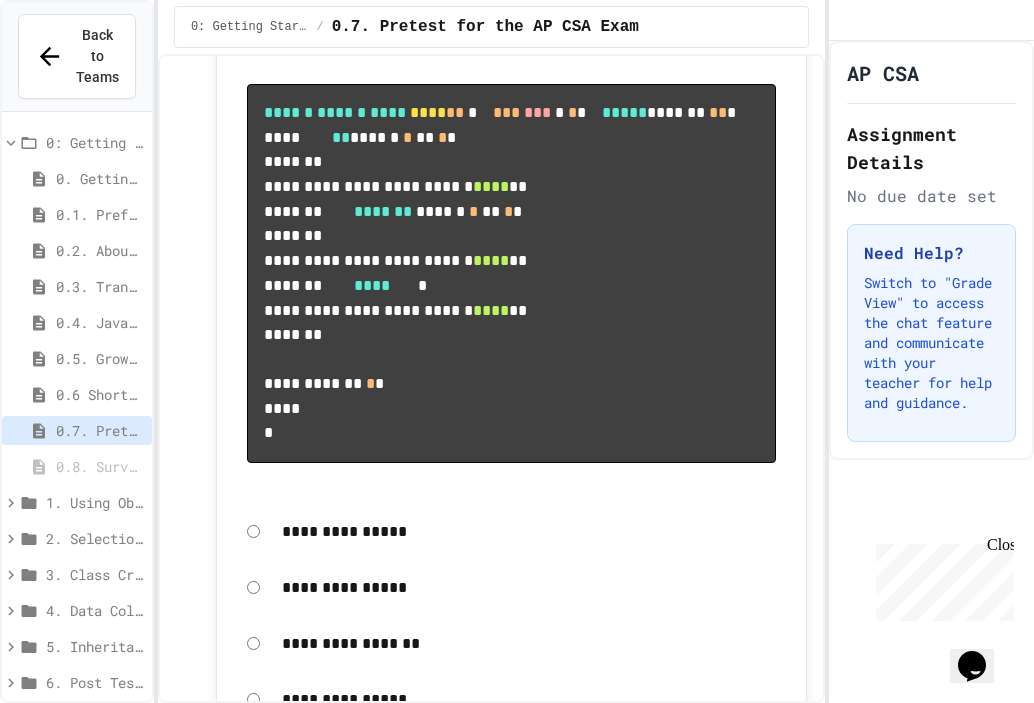 drag, startPoint x: 264, startPoint y: 459, endPoint x: 253, endPoint y: 457, distance: 11.18034 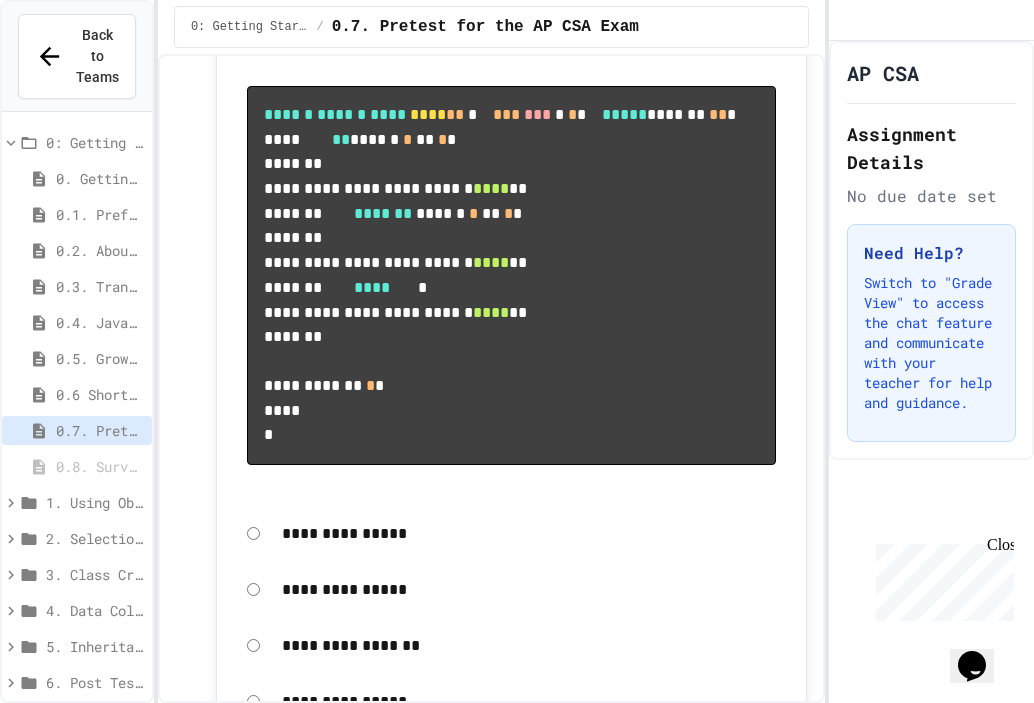 click 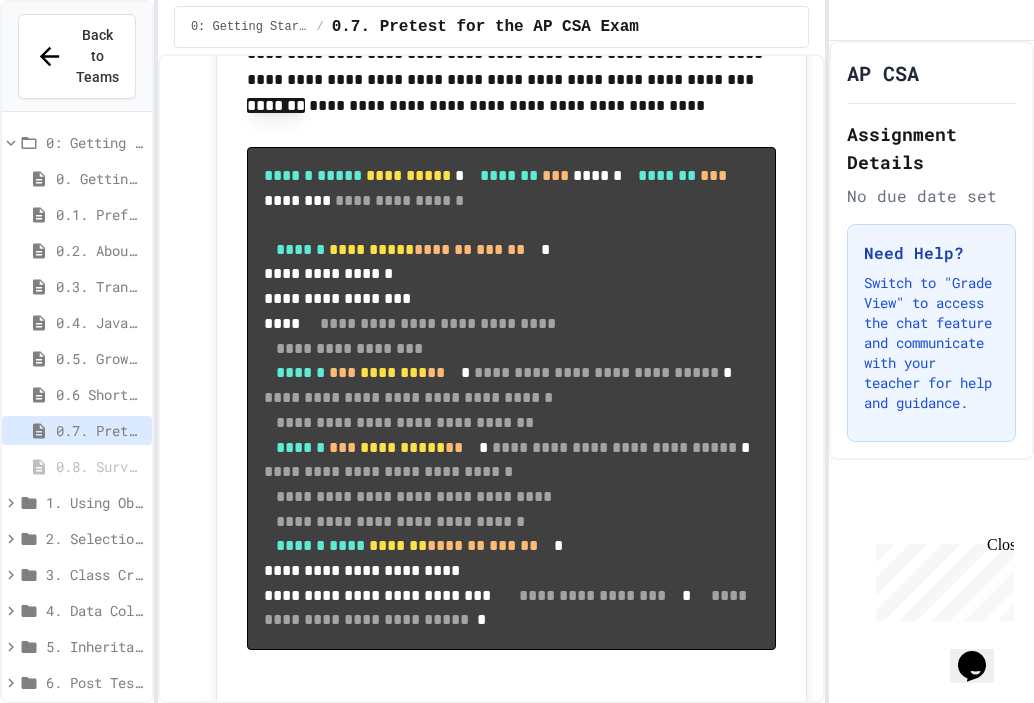 scroll, scrollTop: 6889, scrollLeft: 0, axis: vertical 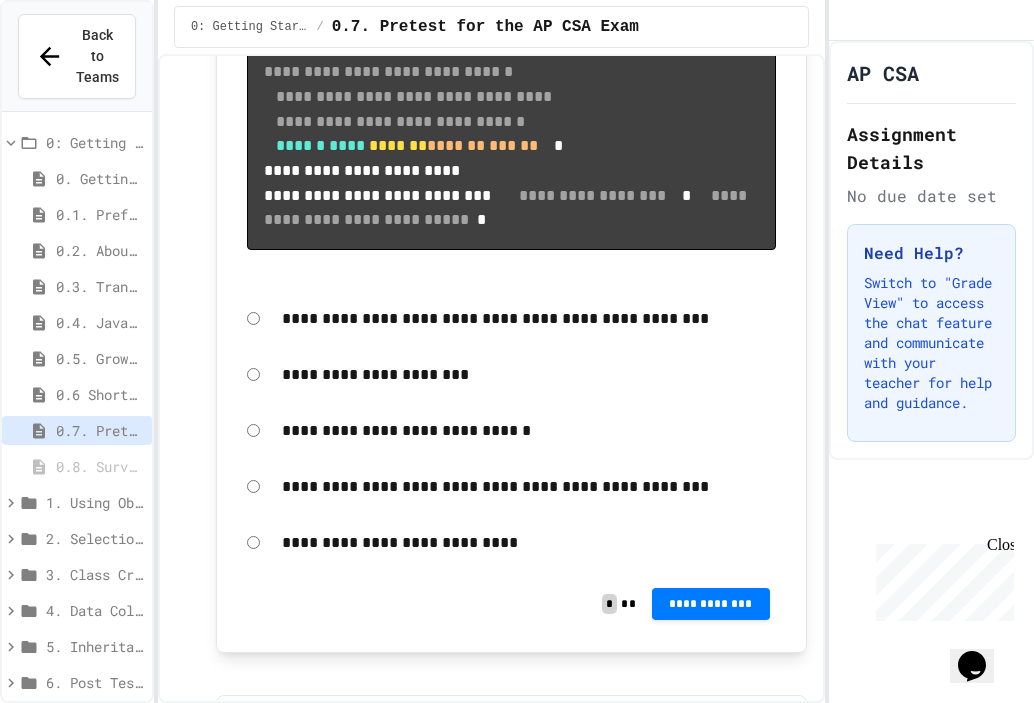 click on "**********" at bounding box center [511, -710] 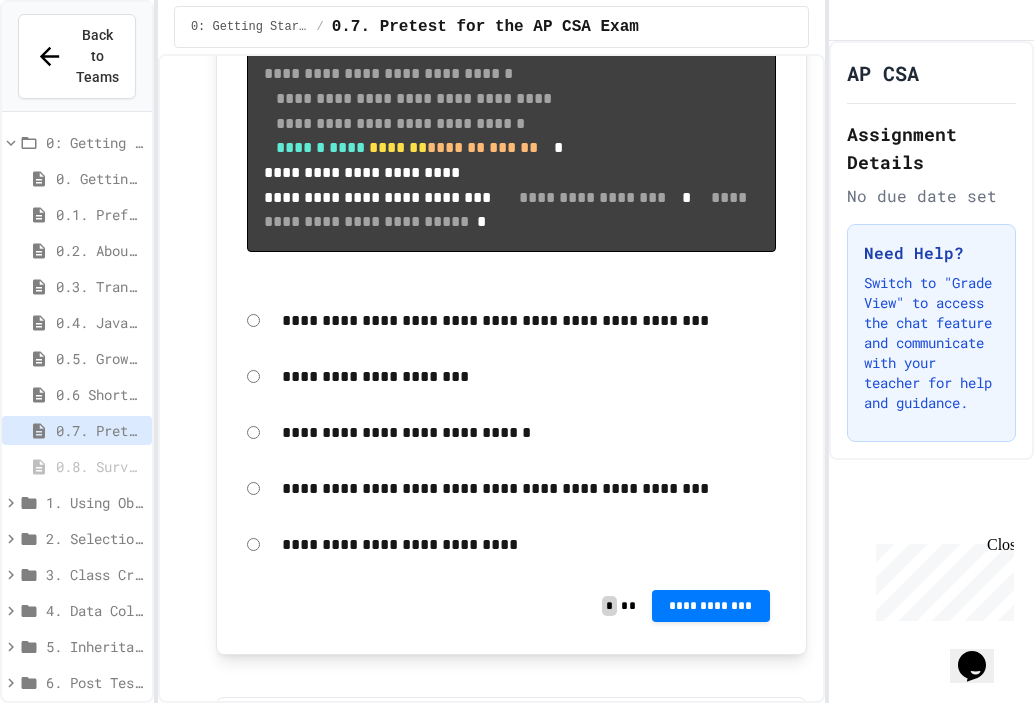 click 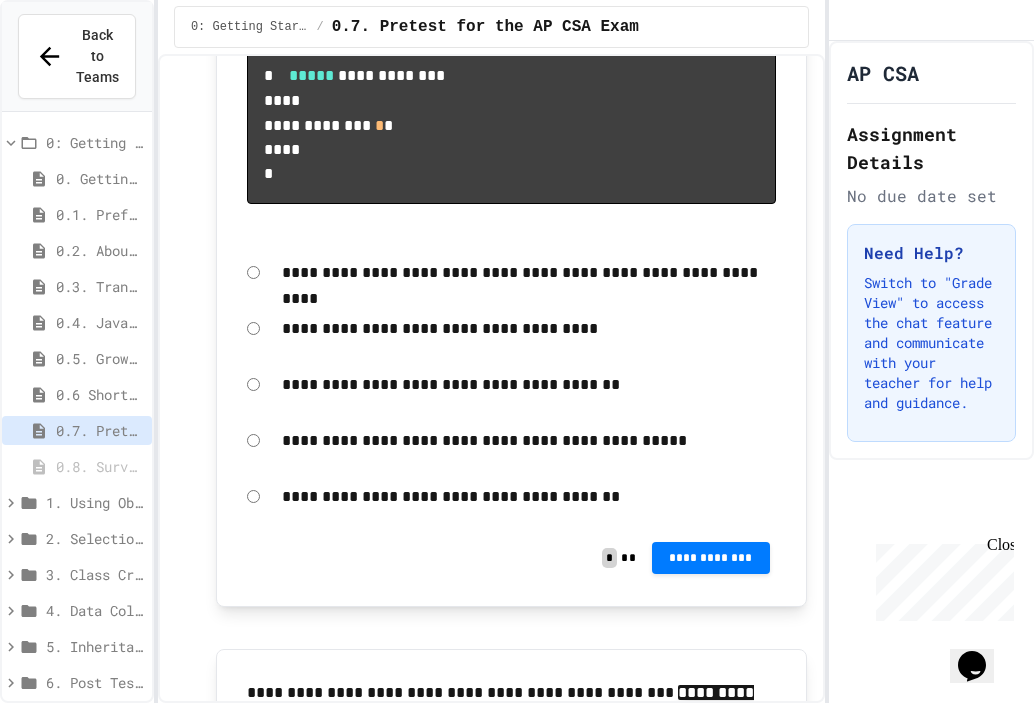 scroll, scrollTop: 8389, scrollLeft: 0, axis: vertical 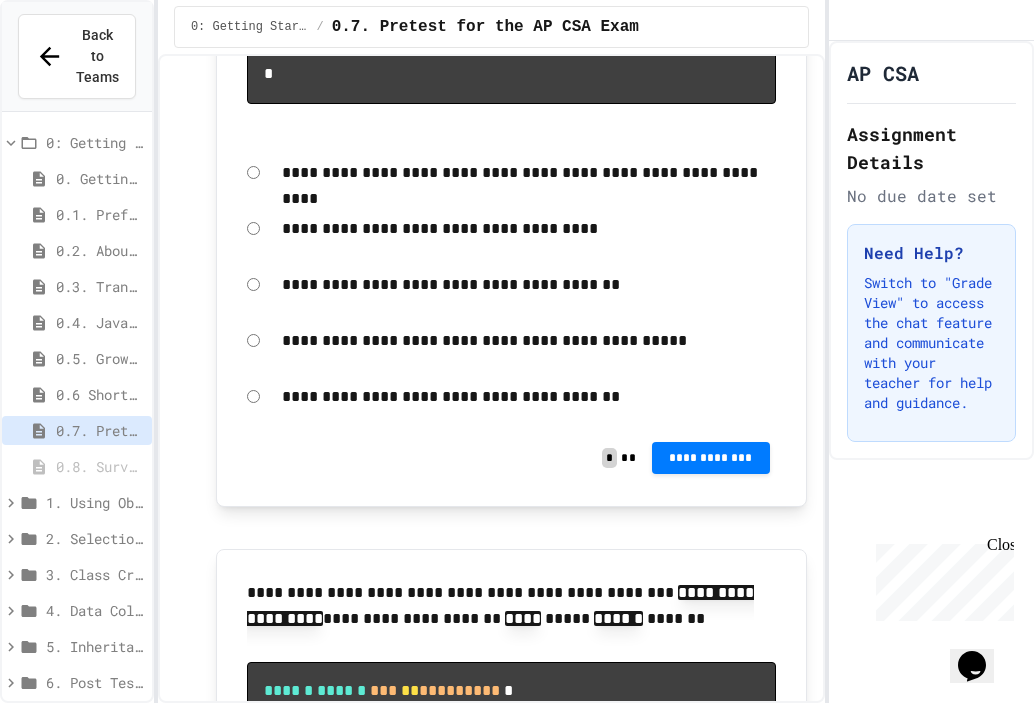 click on "**********" at bounding box center (711, -896) 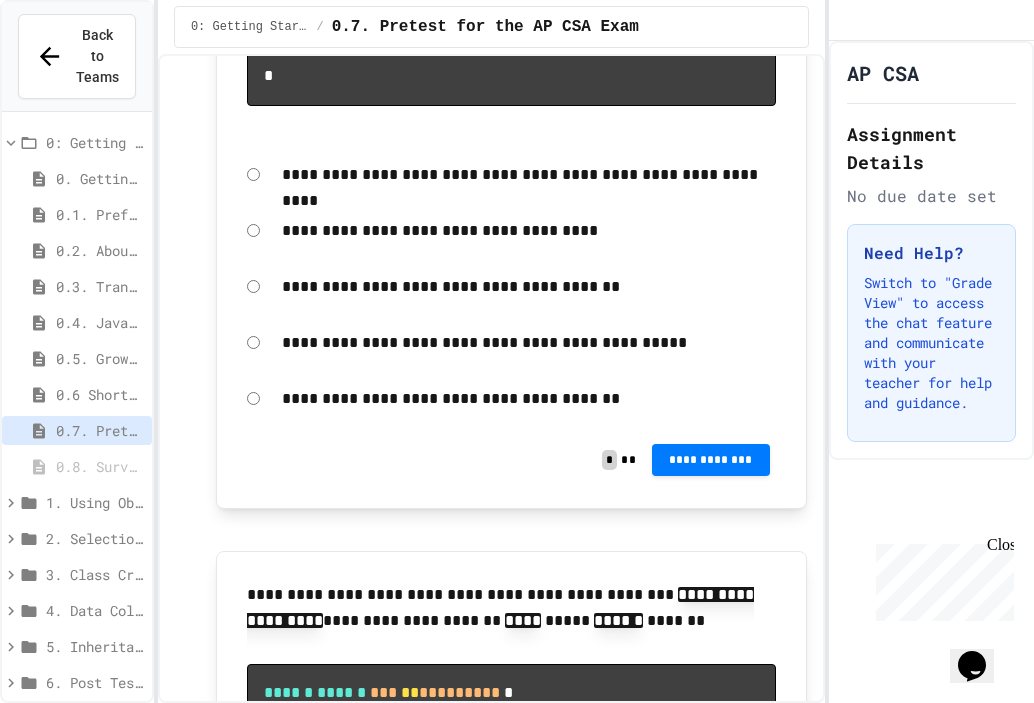 click 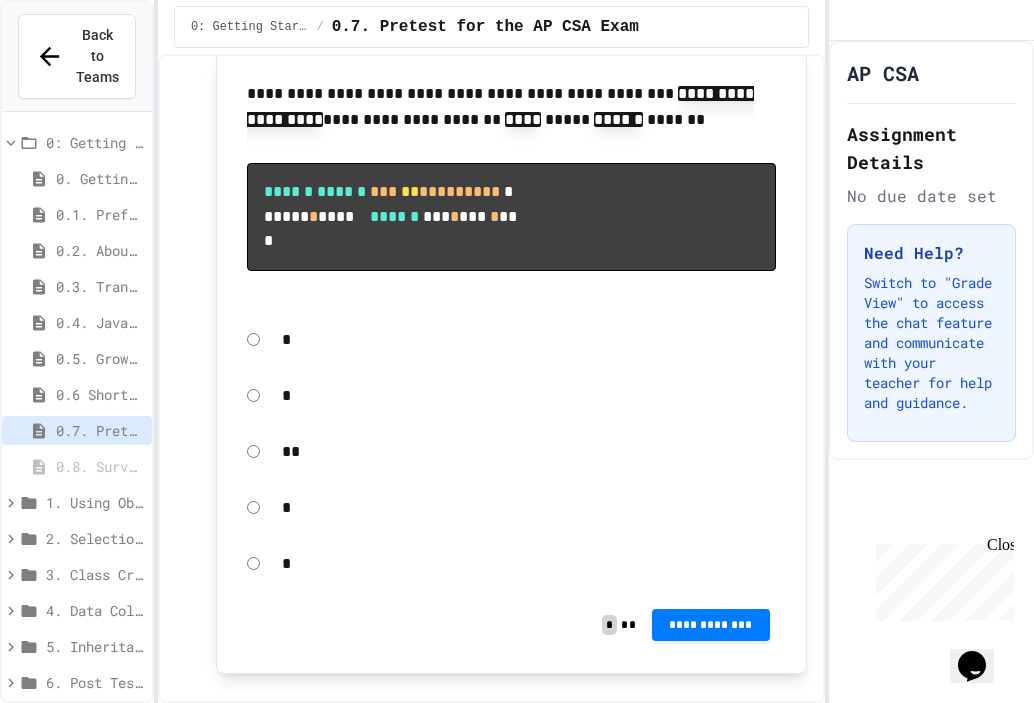 scroll, scrollTop: 8889, scrollLeft: 0, axis: vertical 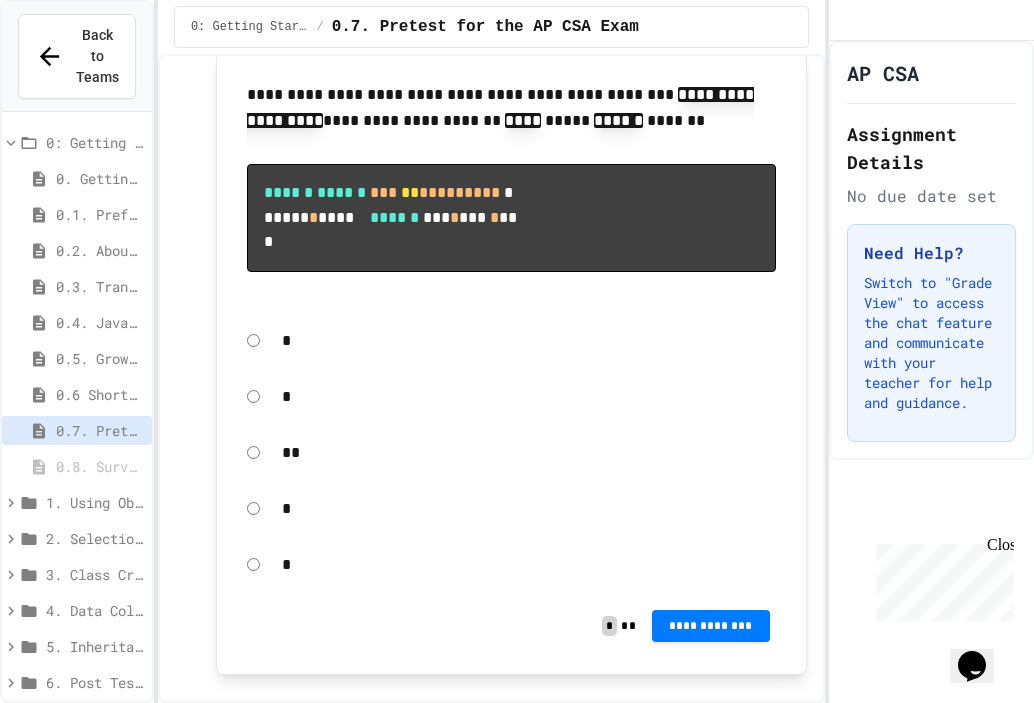 click on "**********" at bounding box center [711, -782] 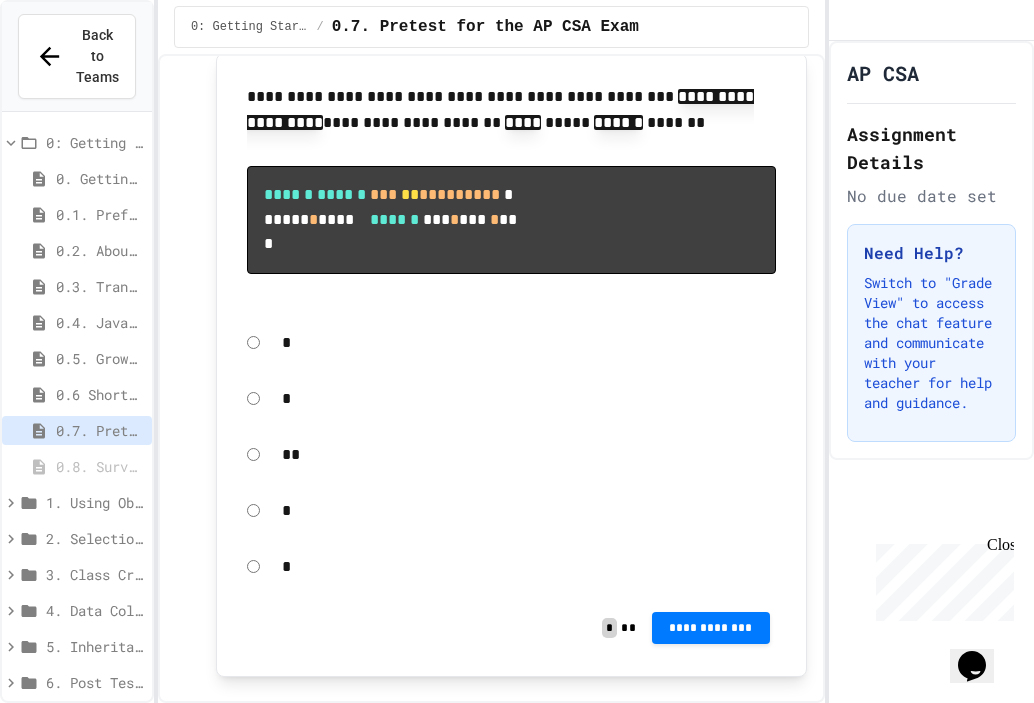 click 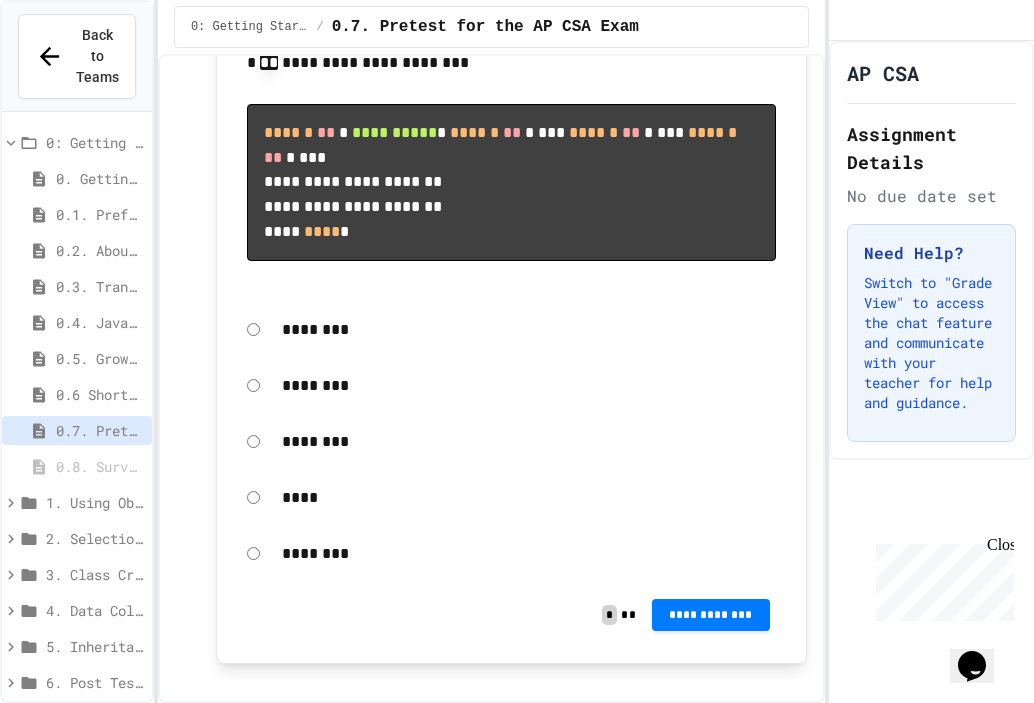 scroll, scrollTop: 9689, scrollLeft: 0, axis: vertical 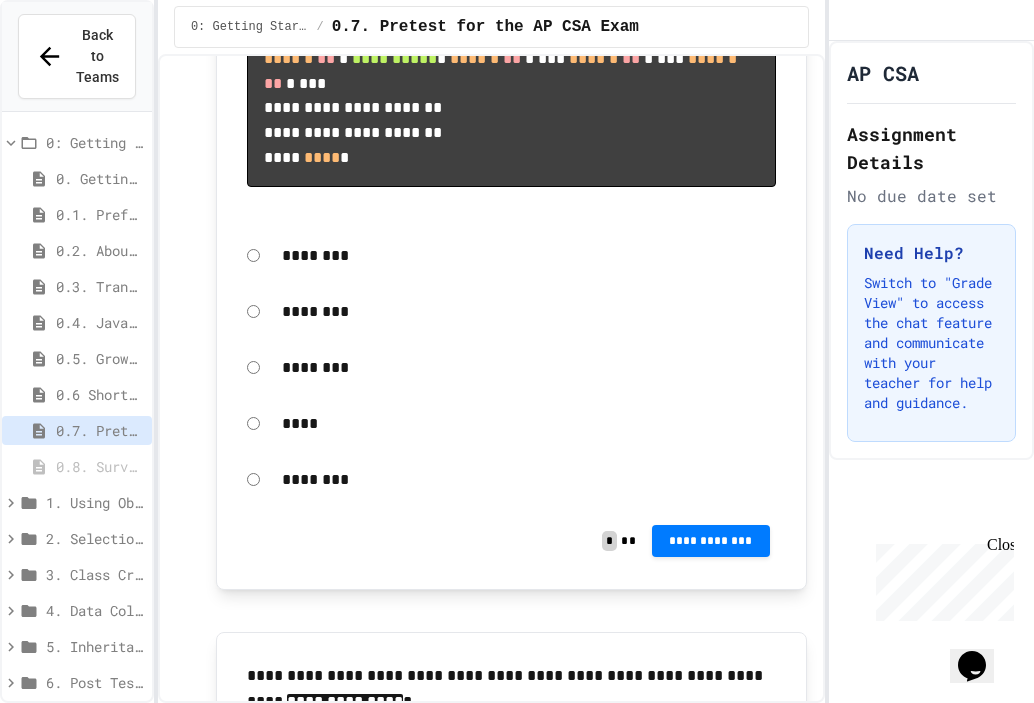 click on "**********" at bounding box center (711, -840) 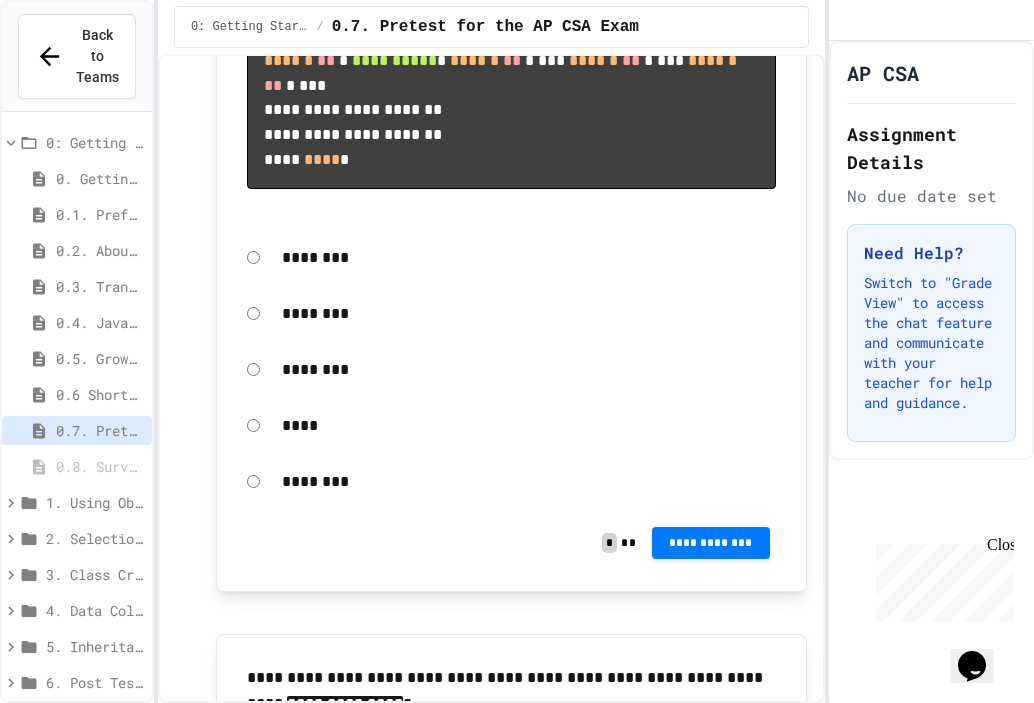 click 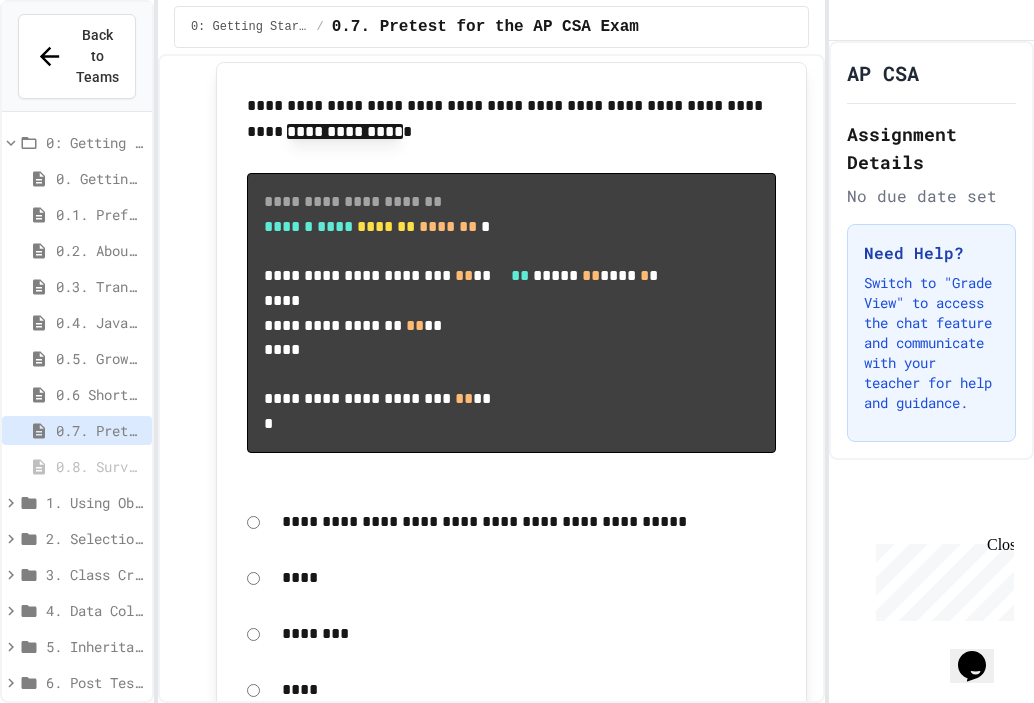 scroll, scrollTop: 10289, scrollLeft: 0, axis: vertical 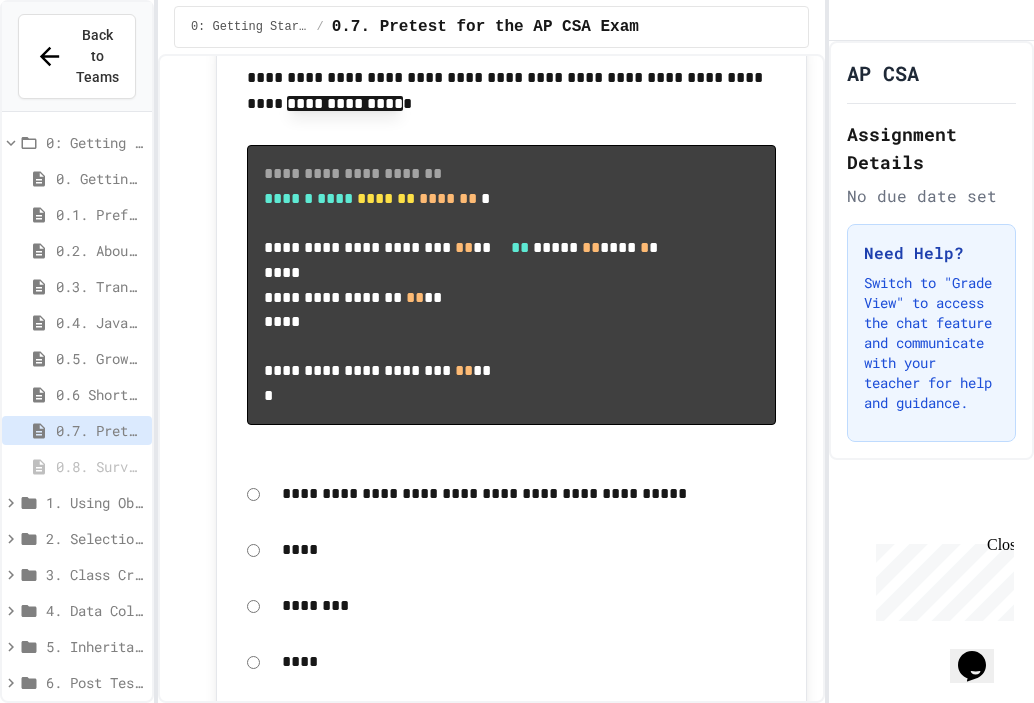 click on "**********" at bounding box center (711, -770) 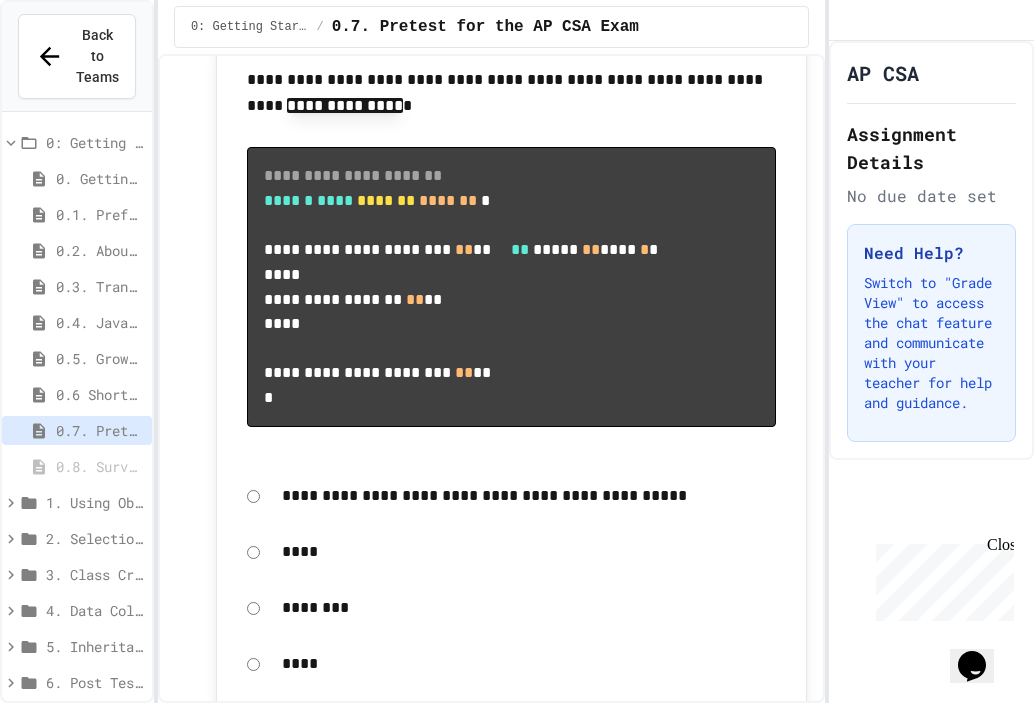click 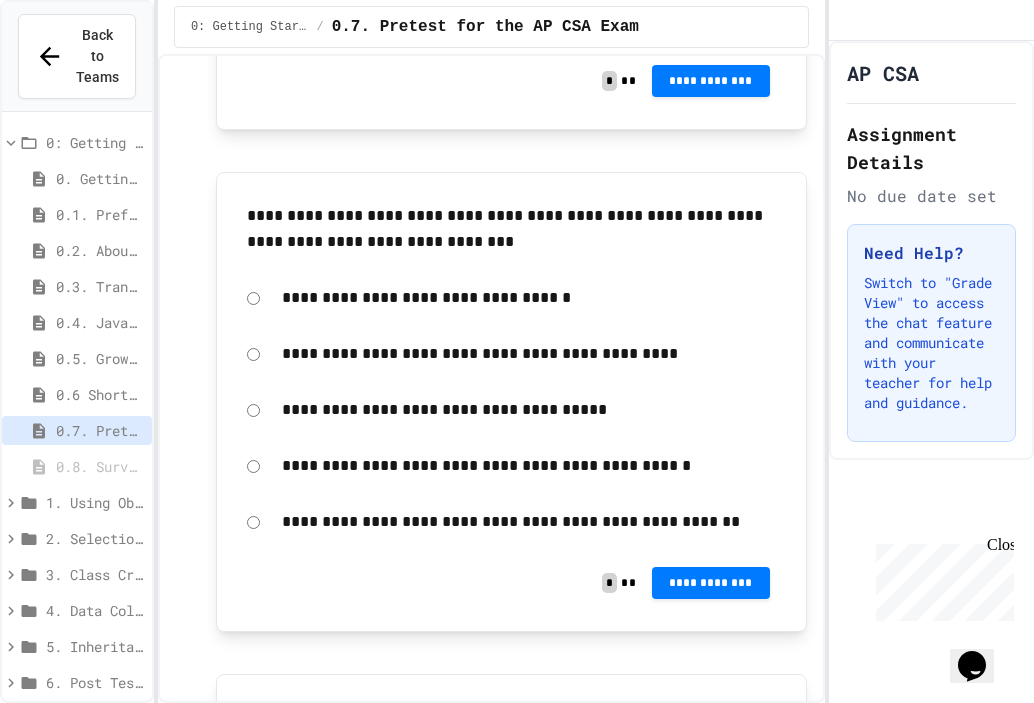 scroll, scrollTop: 11089, scrollLeft: 0, axis: vertical 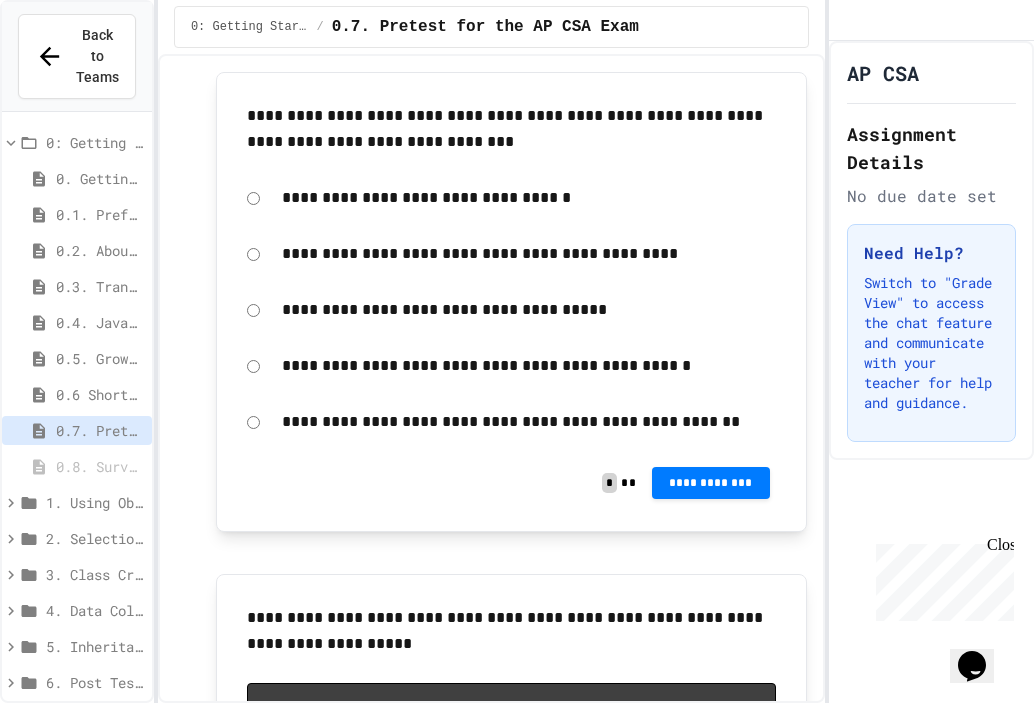 click on "****" at bounding box center (511, -972) 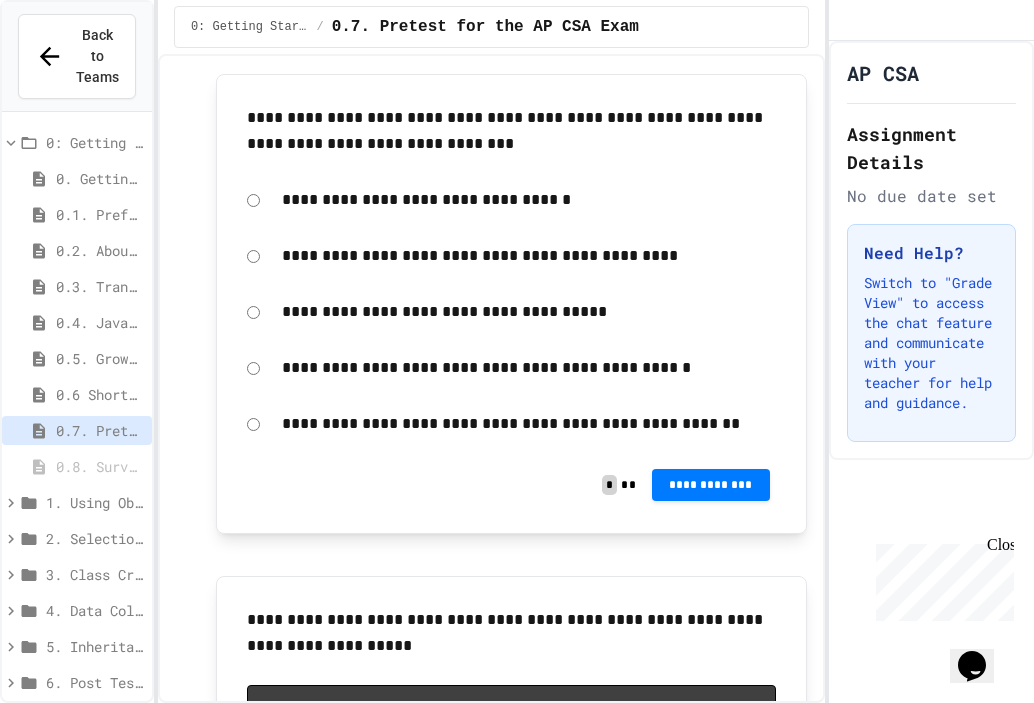 click 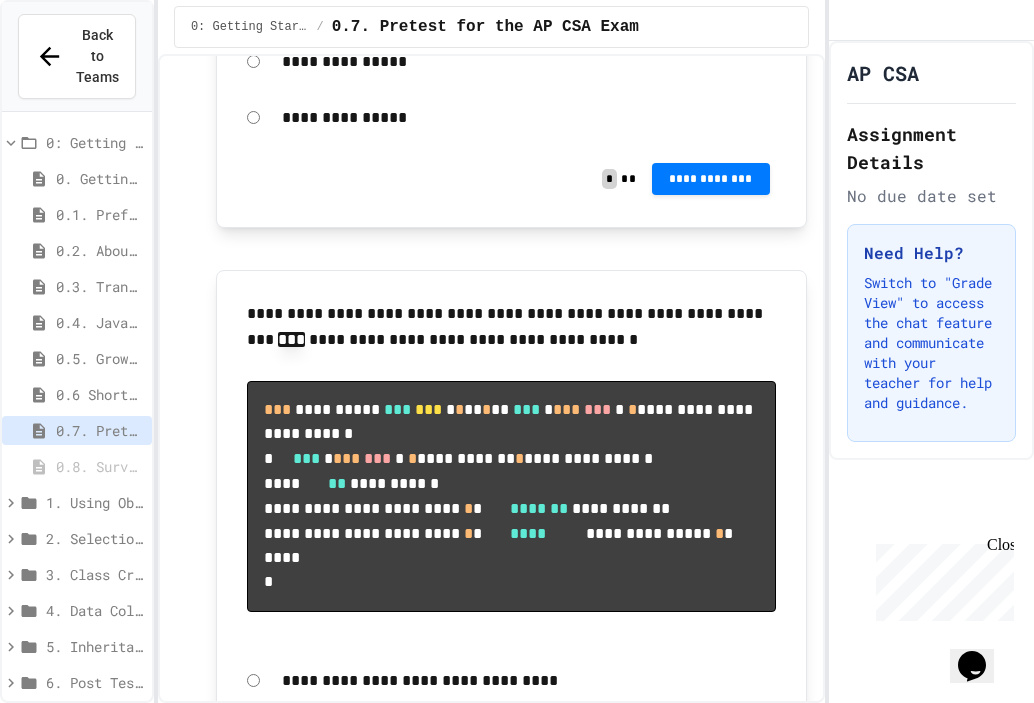 scroll, scrollTop: 12189, scrollLeft: 0, axis: vertical 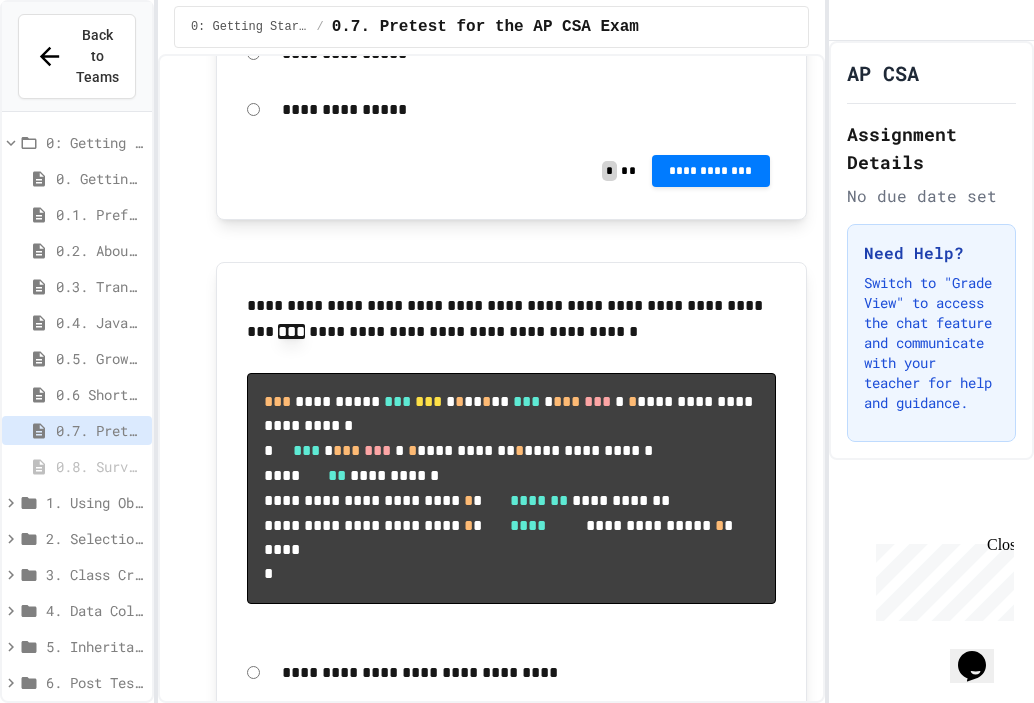 click on "**********" at bounding box center (711, -1119) 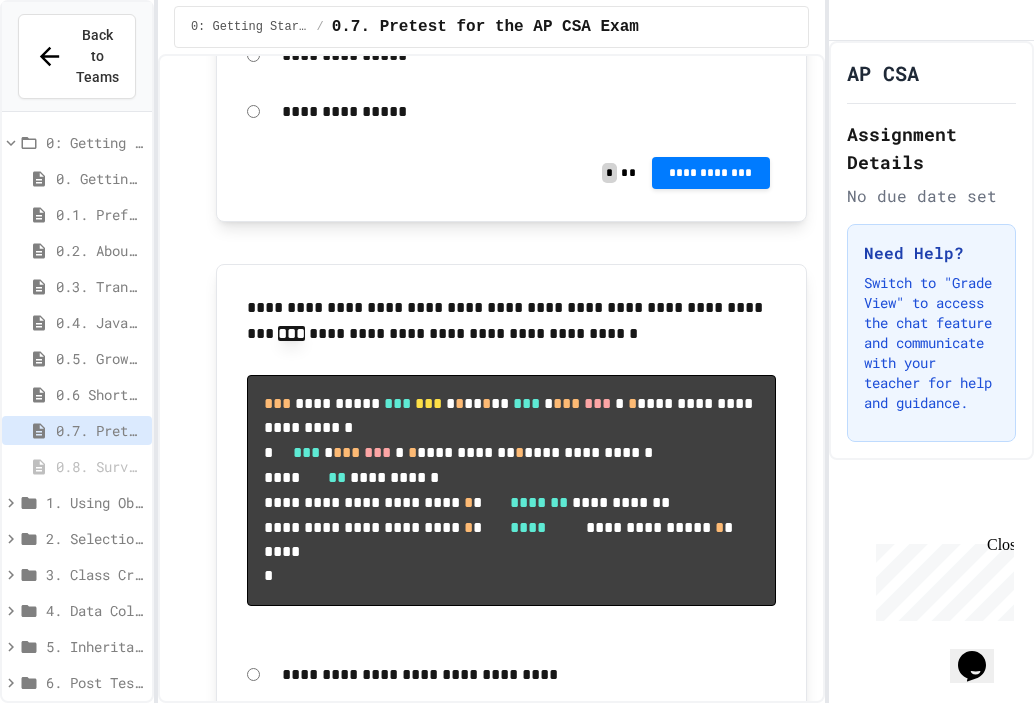 click 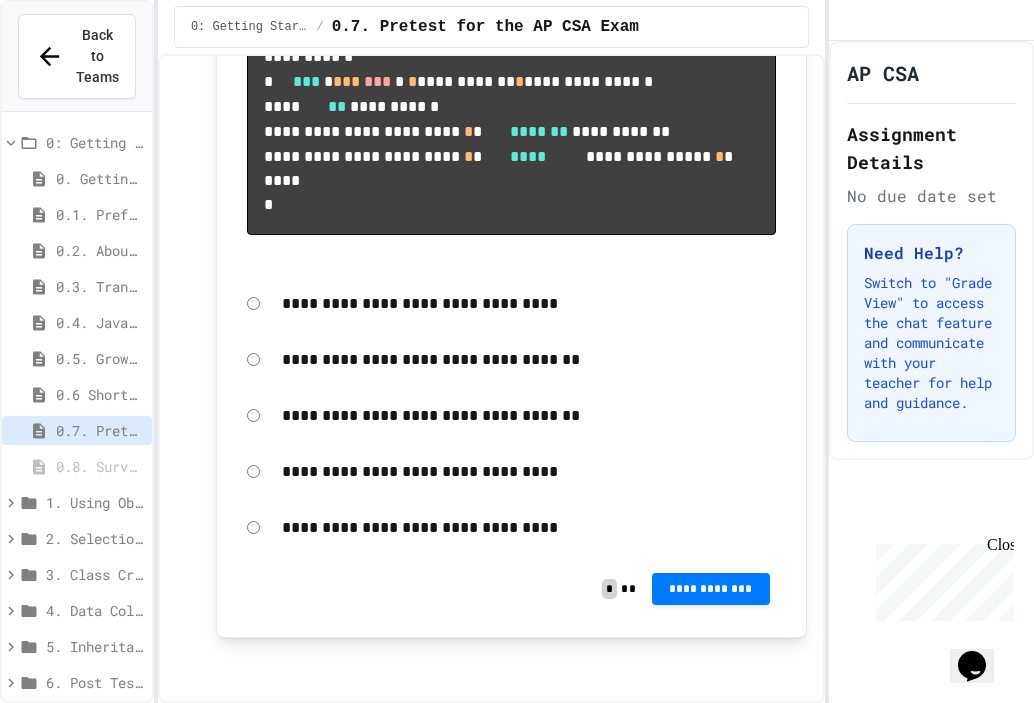 scroll, scrollTop: 12660, scrollLeft: 0, axis: vertical 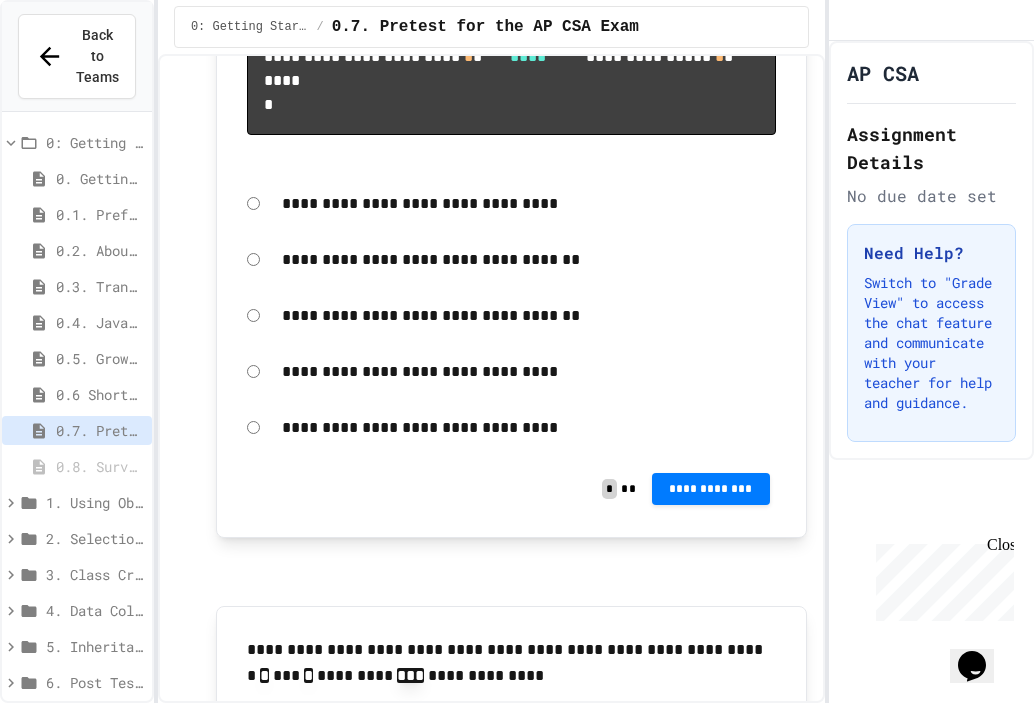 click on "**********" at bounding box center [511, -1201] 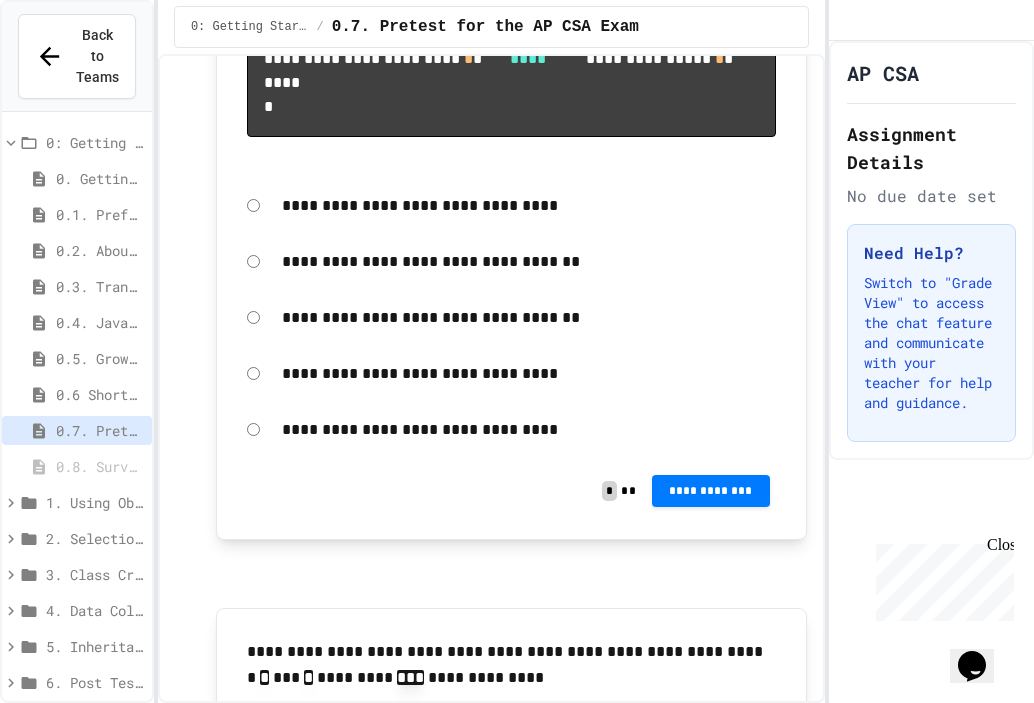click 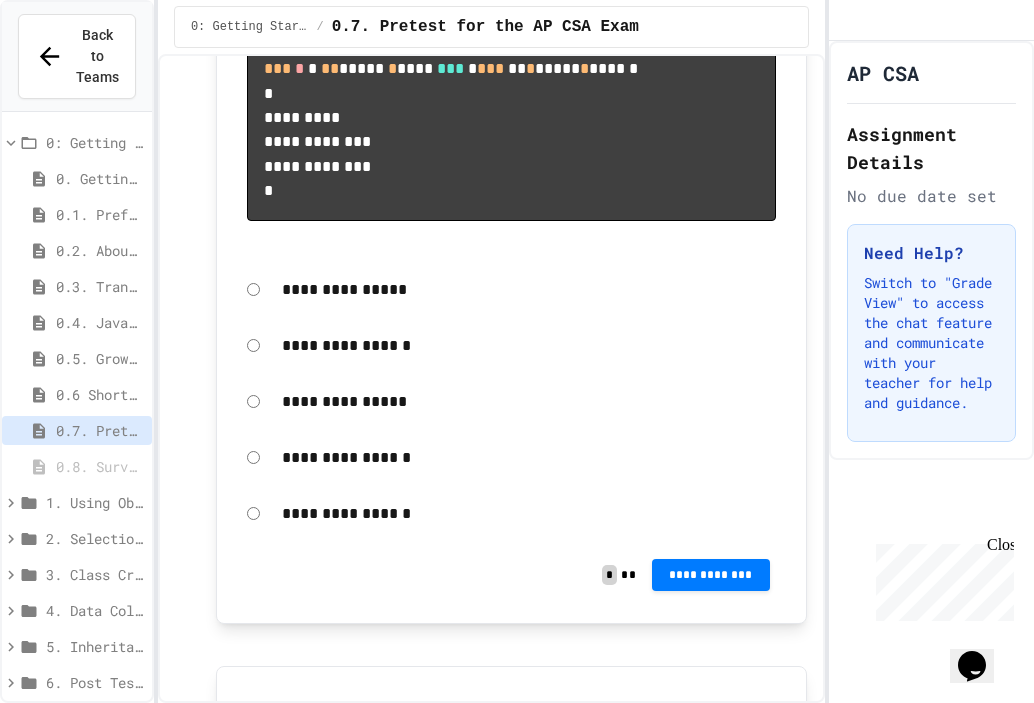 scroll, scrollTop: 13360, scrollLeft: 0, axis: vertical 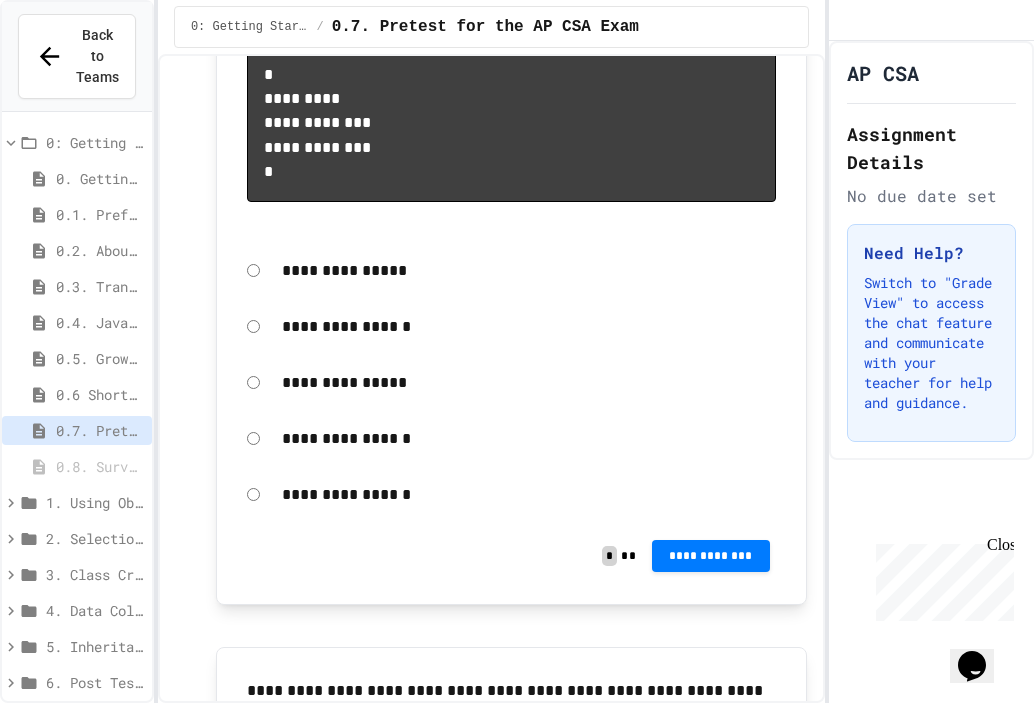 click on "**********" at bounding box center [711, -998] 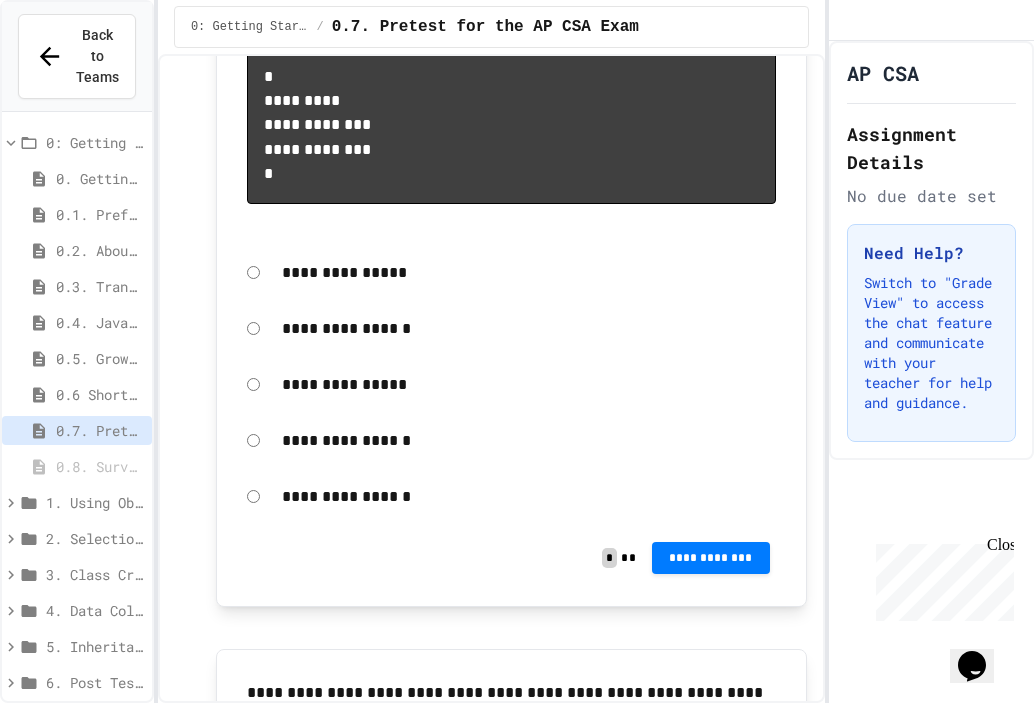 click 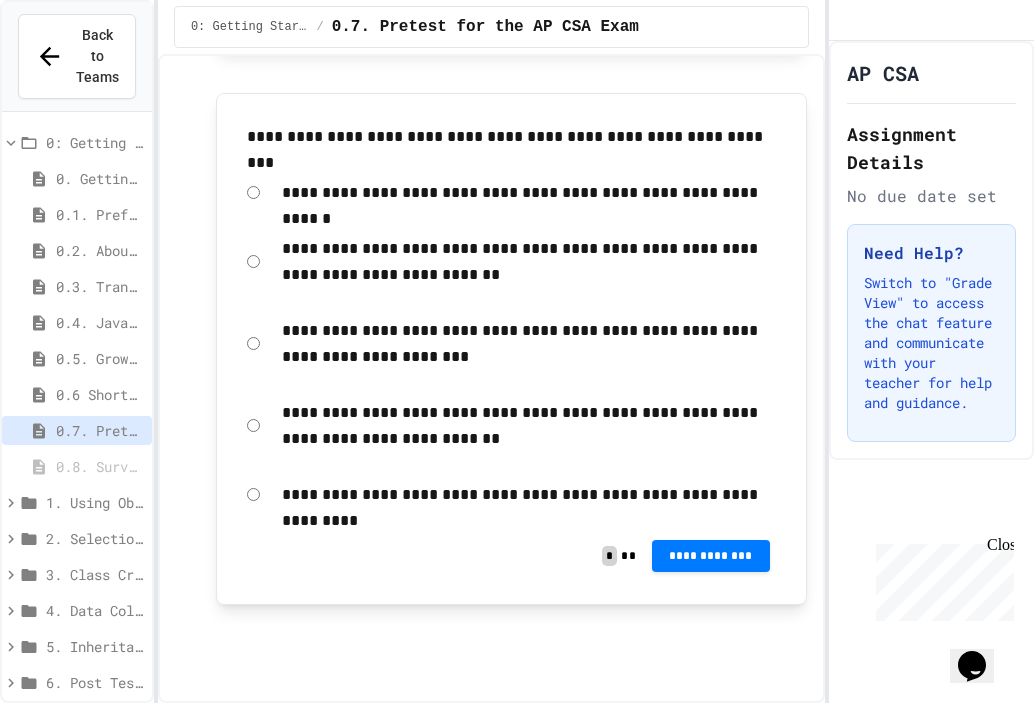 scroll, scrollTop: 15060, scrollLeft: 0, axis: vertical 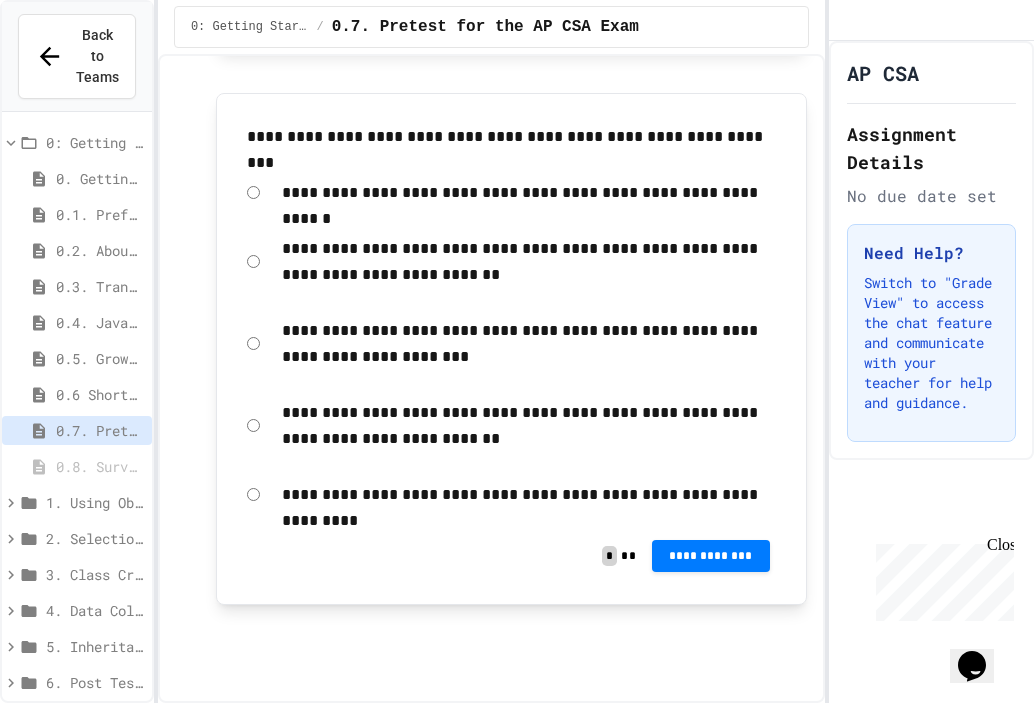 click on "**********" at bounding box center (711, 0) 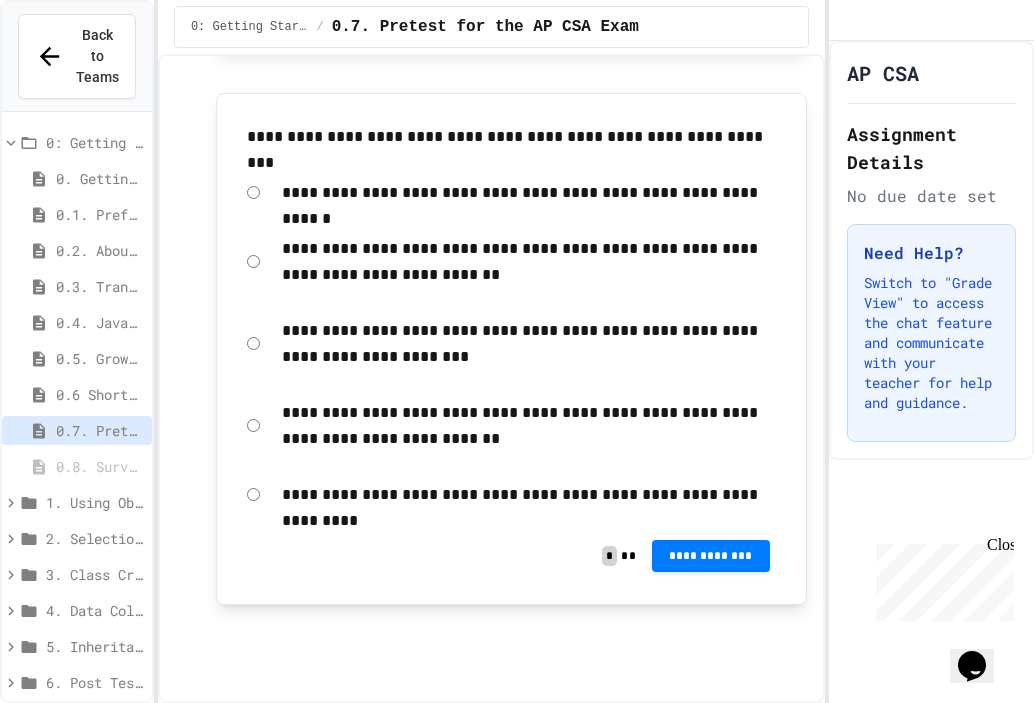 scroll, scrollTop: 14360, scrollLeft: 0, axis: vertical 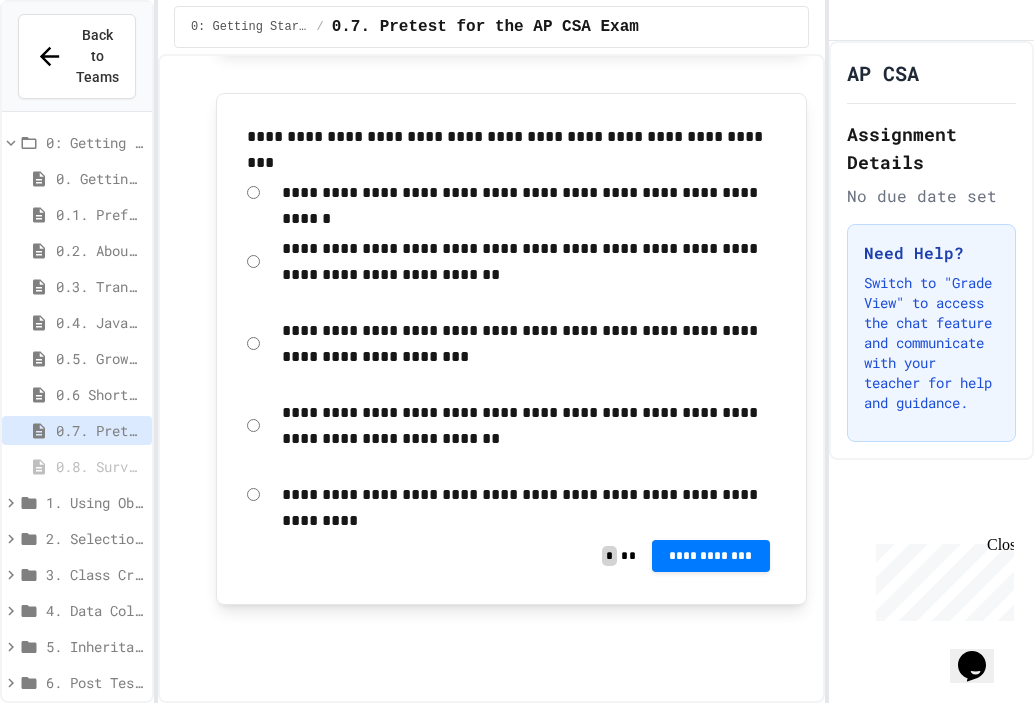 click on "*" at bounding box center (609, -765) 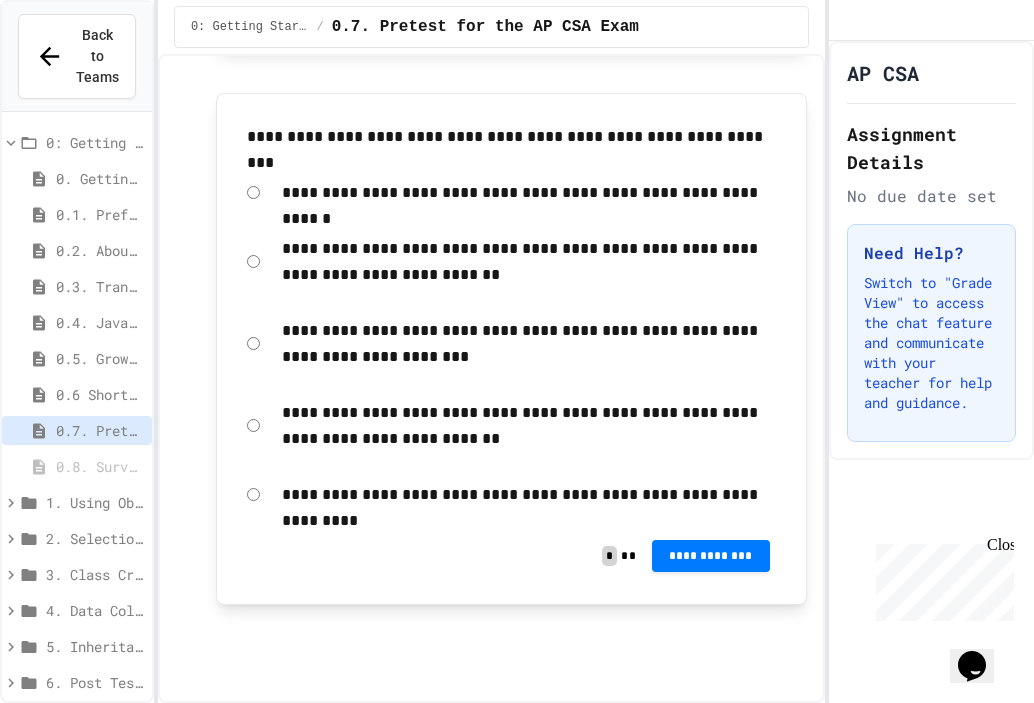 scroll, scrollTop: 15666, scrollLeft: 0, axis: vertical 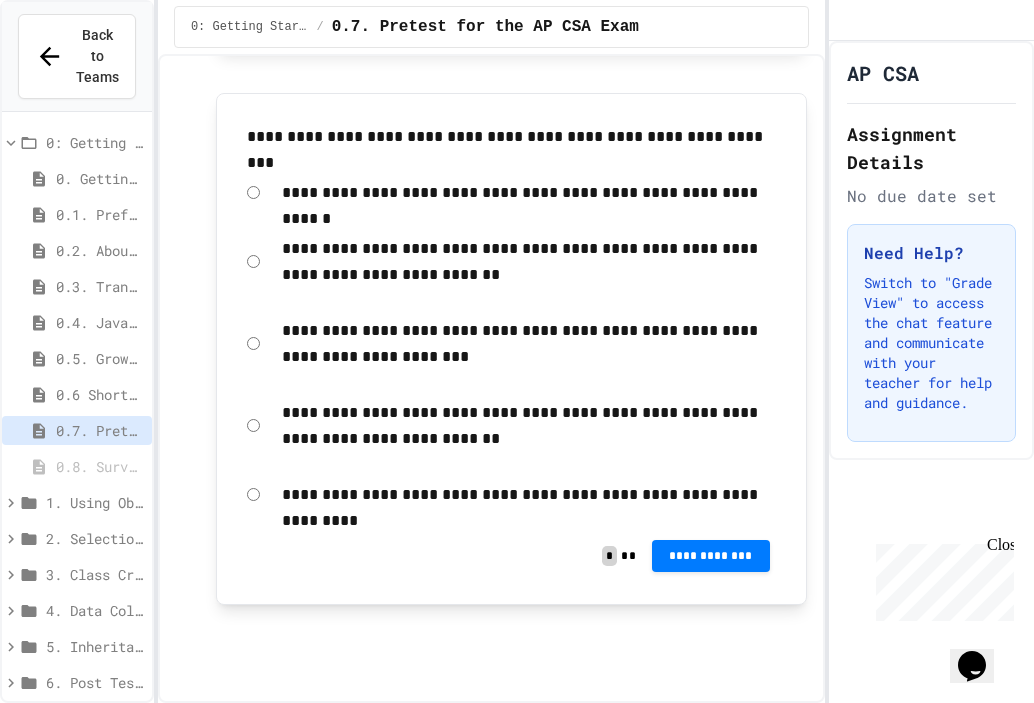 click on "**********" at bounding box center (582, 0) 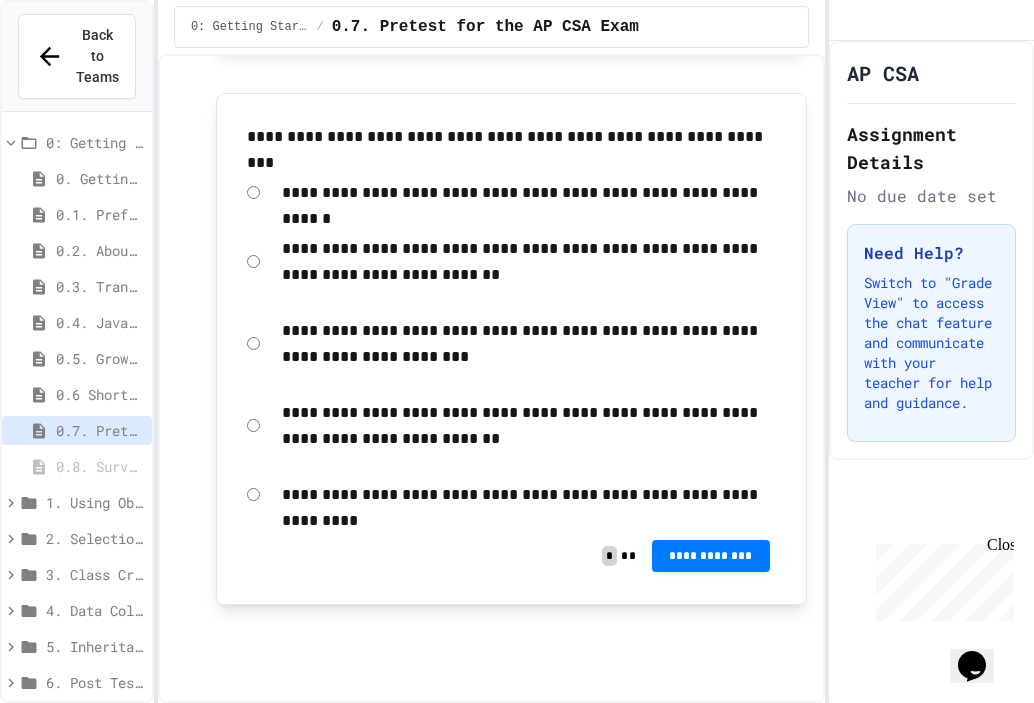 scroll, scrollTop: 15666, scrollLeft: 0, axis: vertical 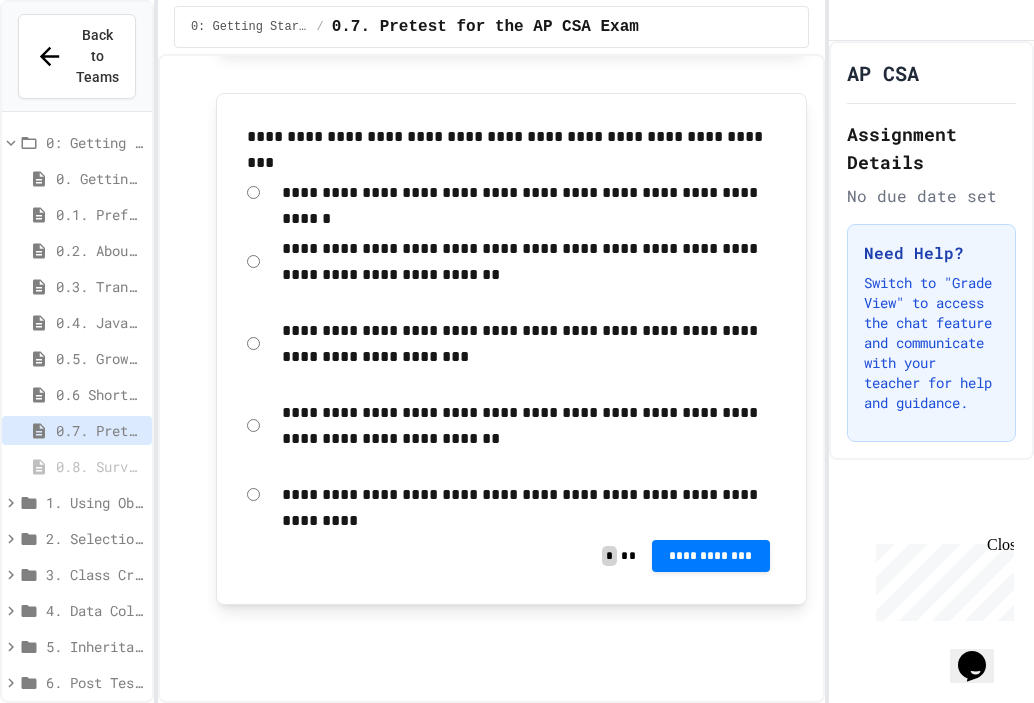 click on "**********" at bounding box center [511, 344] 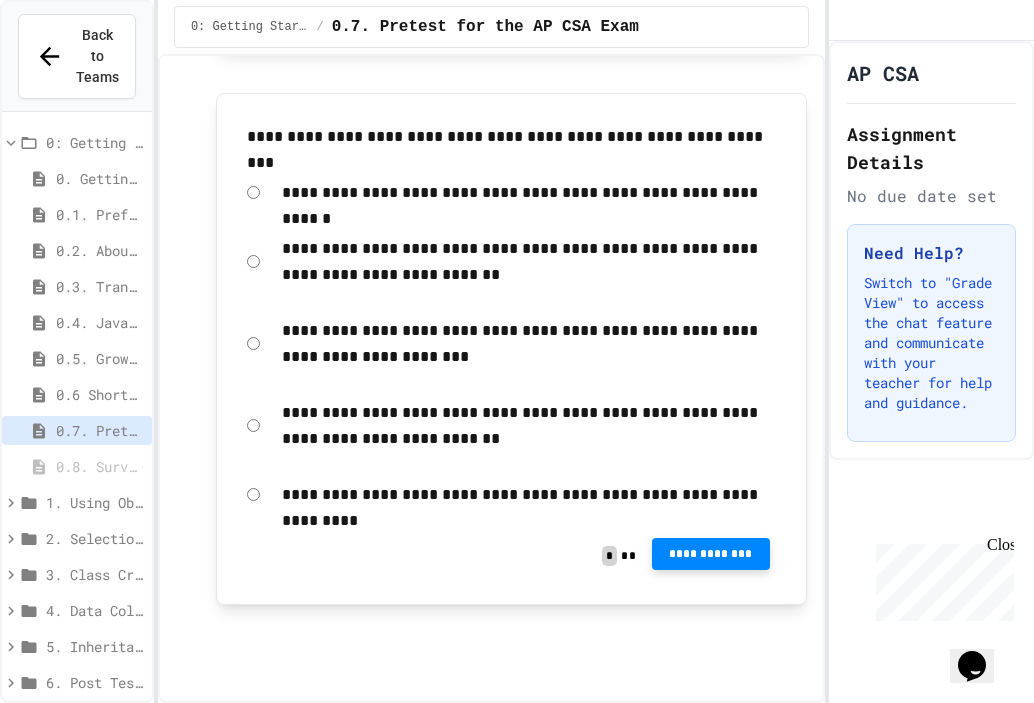 click on "**********" at bounding box center (711, 554) 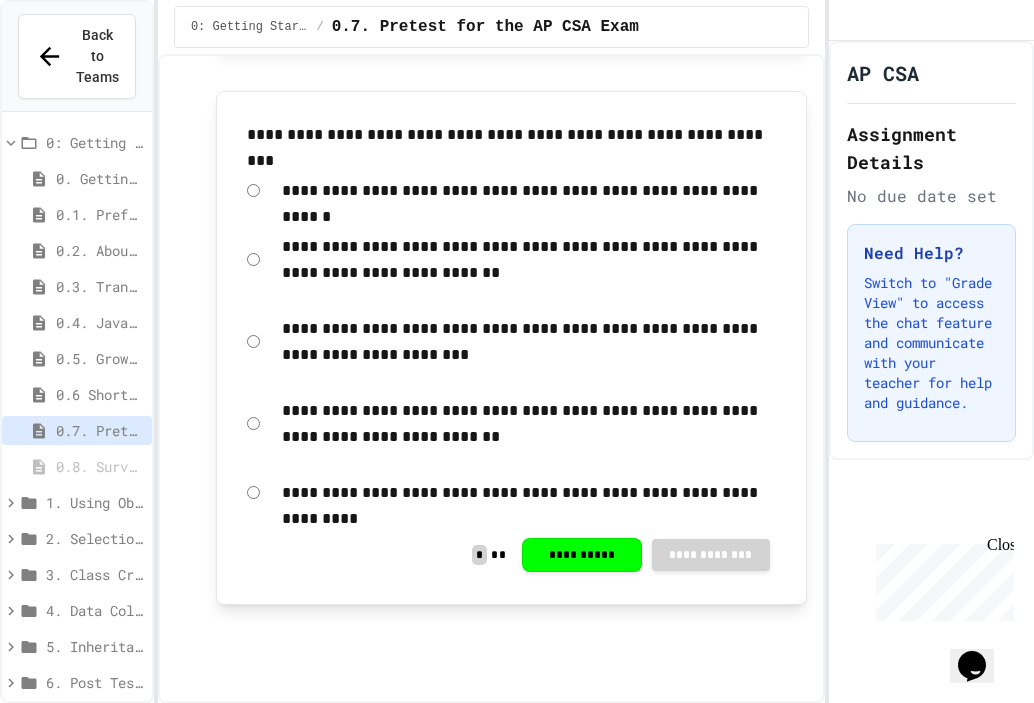 click 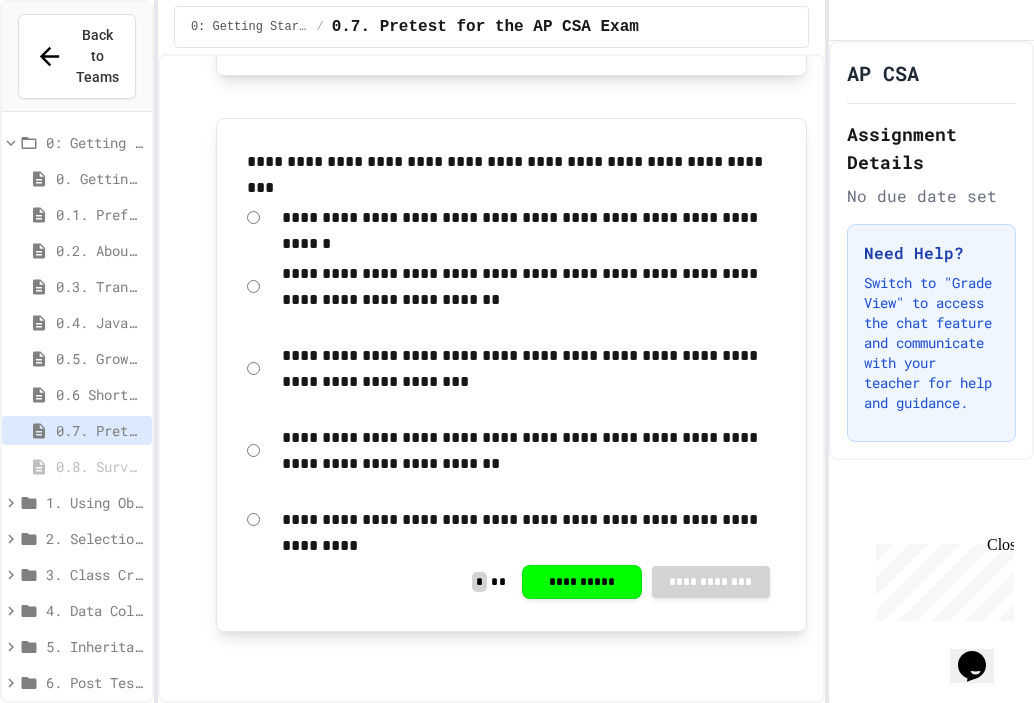 scroll, scrollTop: 14268, scrollLeft: 0, axis: vertical 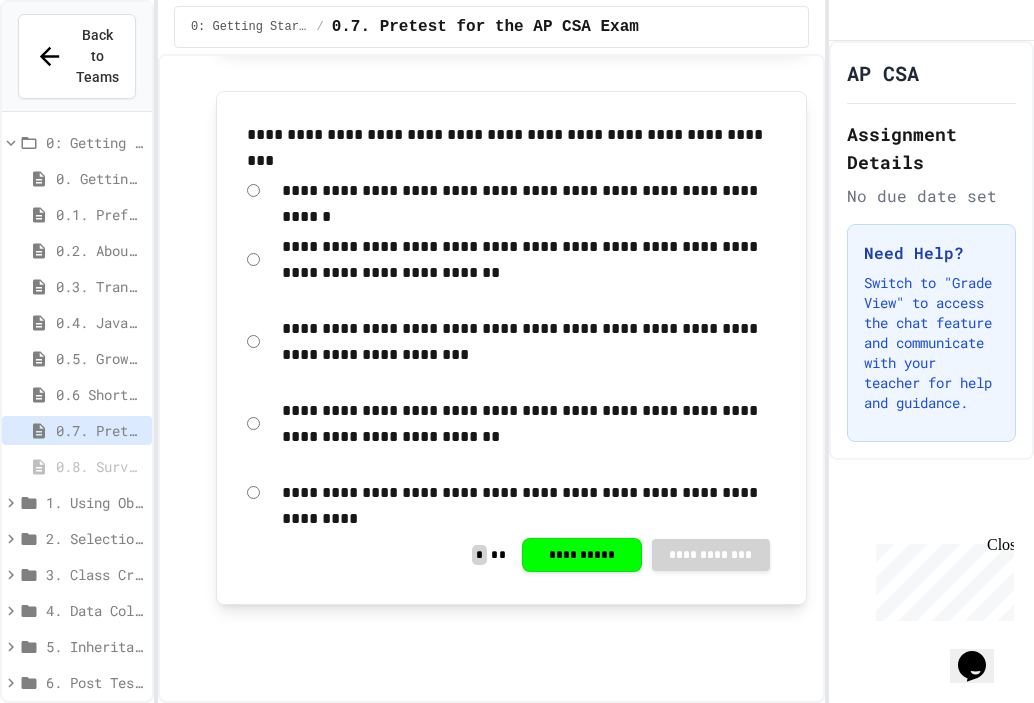 click on "**********" at bounding box center (711, -768) 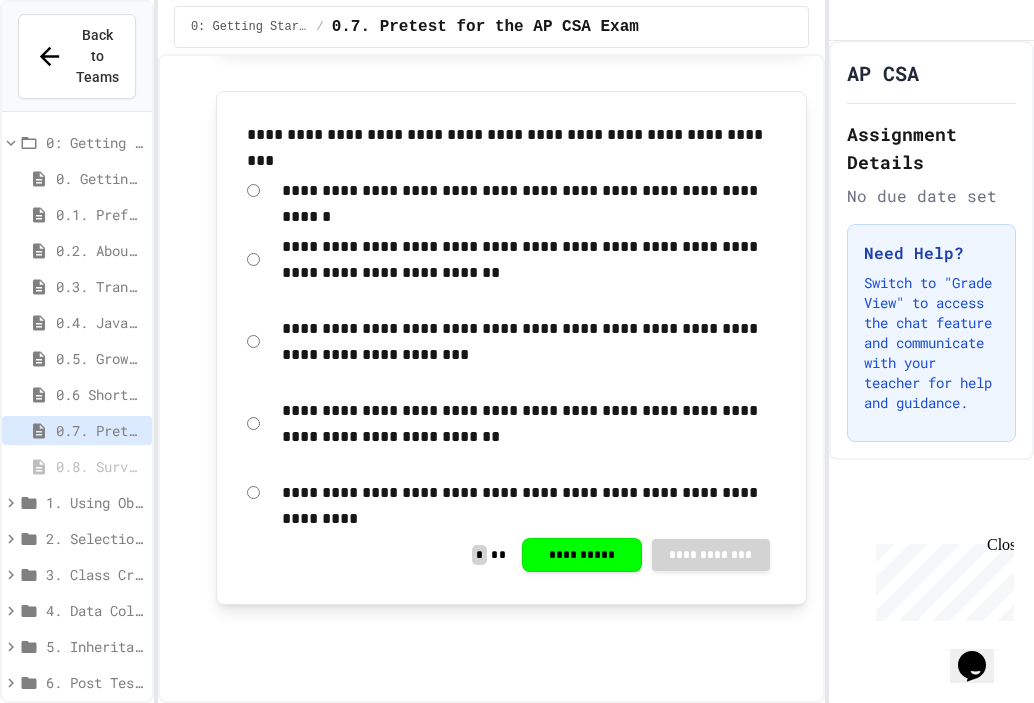 scroll, scrollTop: 15670, scrollLeft: 0, axis: vertical 